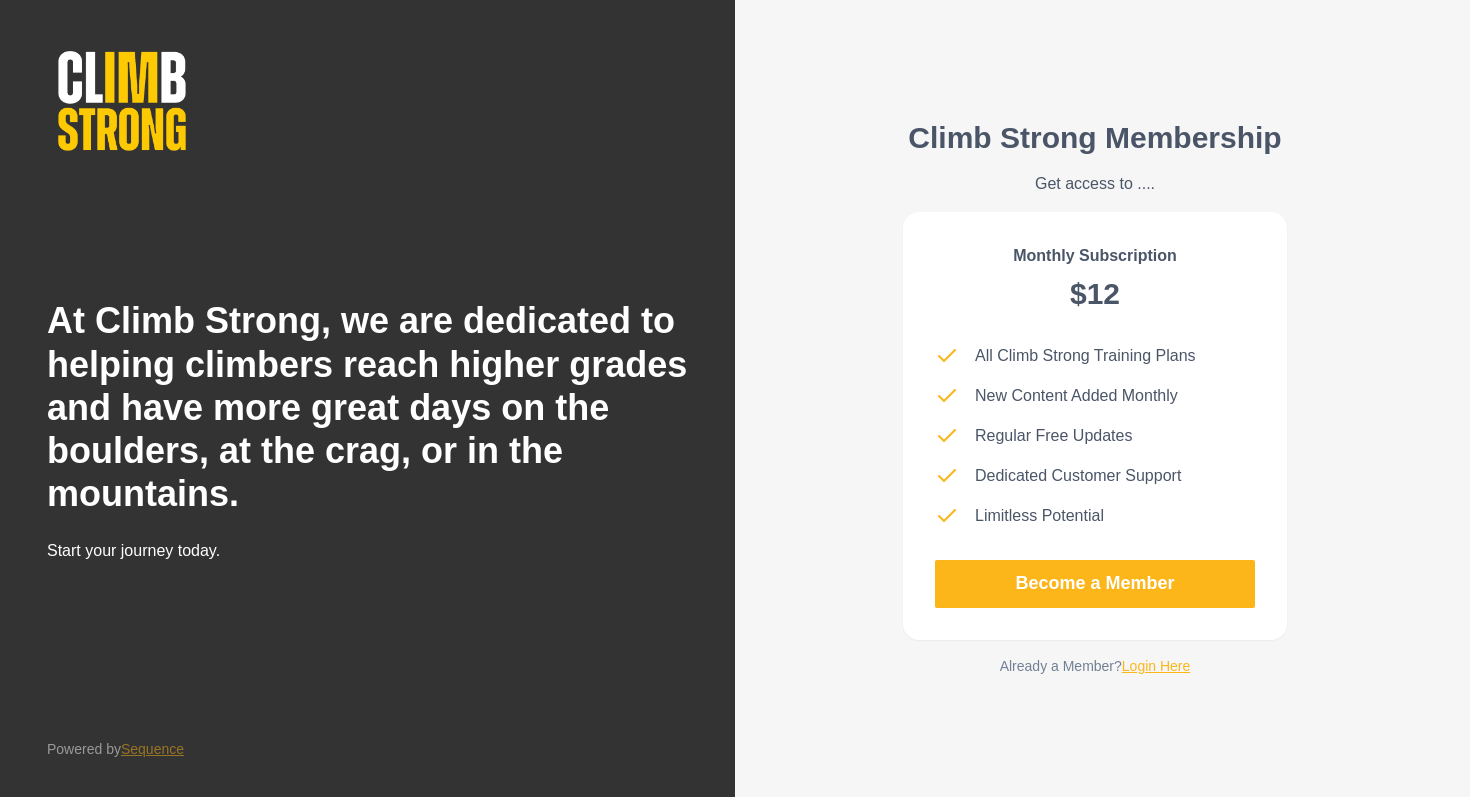 scroll, scrollTop: 0, scrollLeft: 0, axis: both 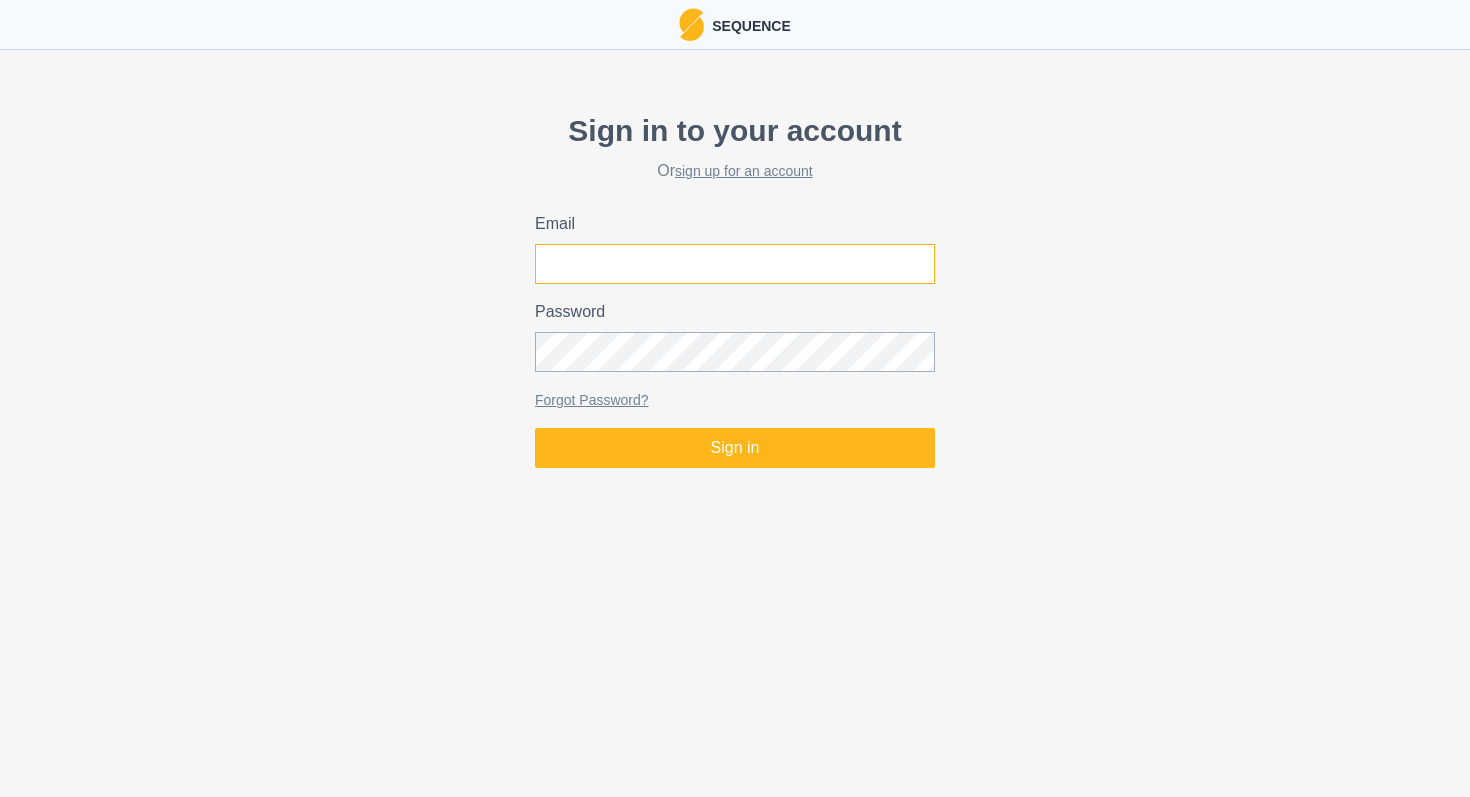 click on "Email" at bounding box center [735, 264] 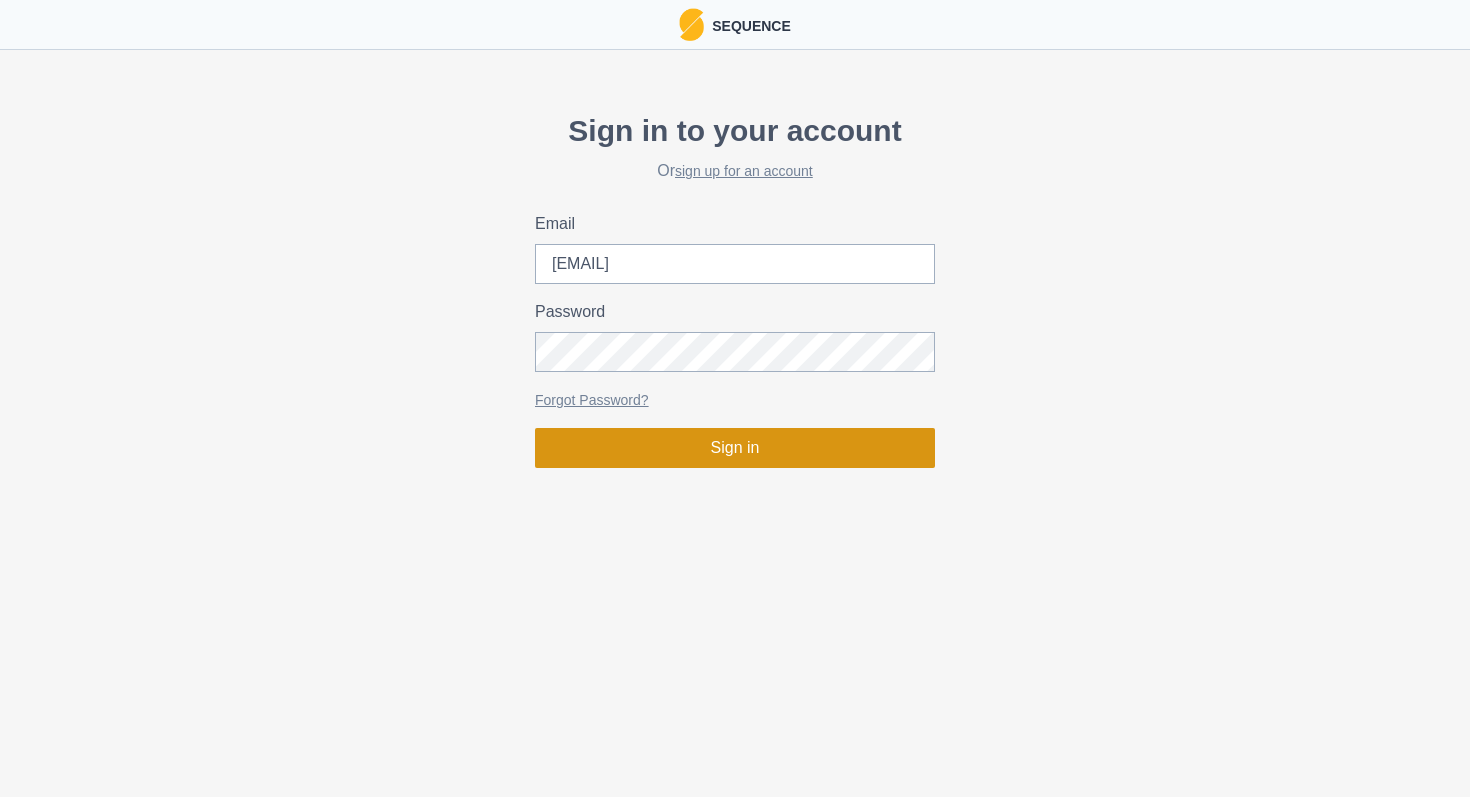 click on "Sign in" at bounding box center (735, 448) 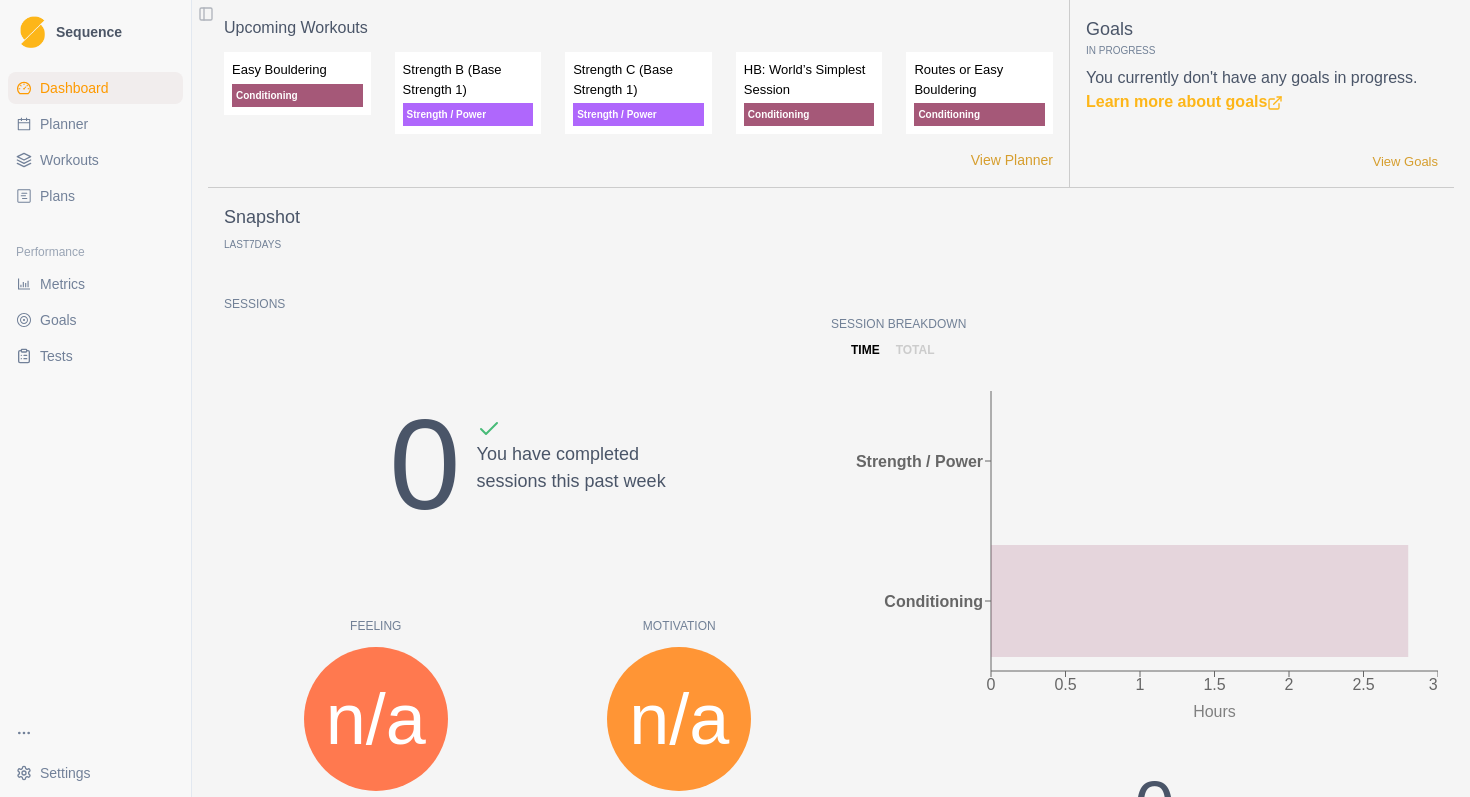 click on "Planner" at bounding box center [64, 124] 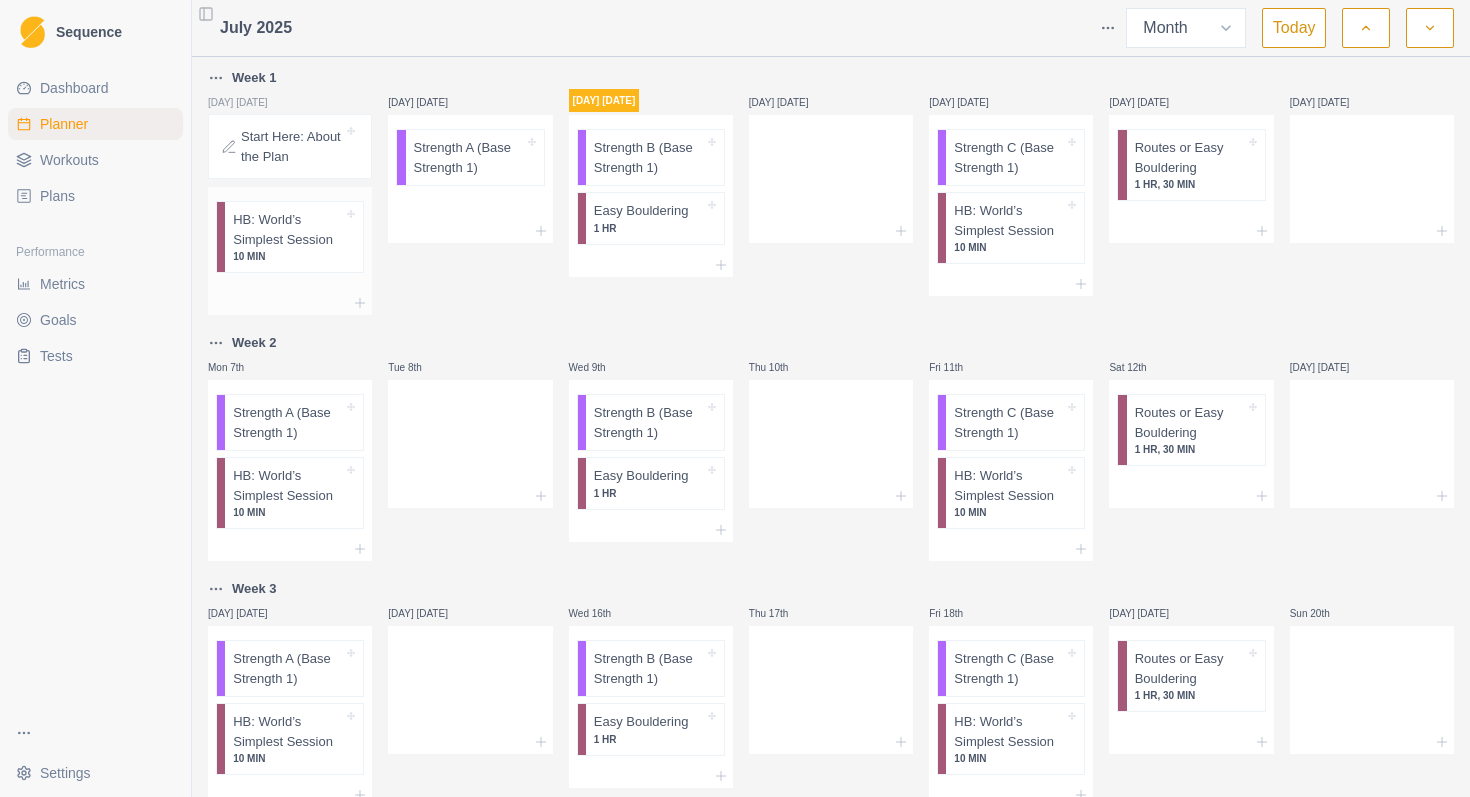 click on "10 MIN" at bounding box center (288, 256) 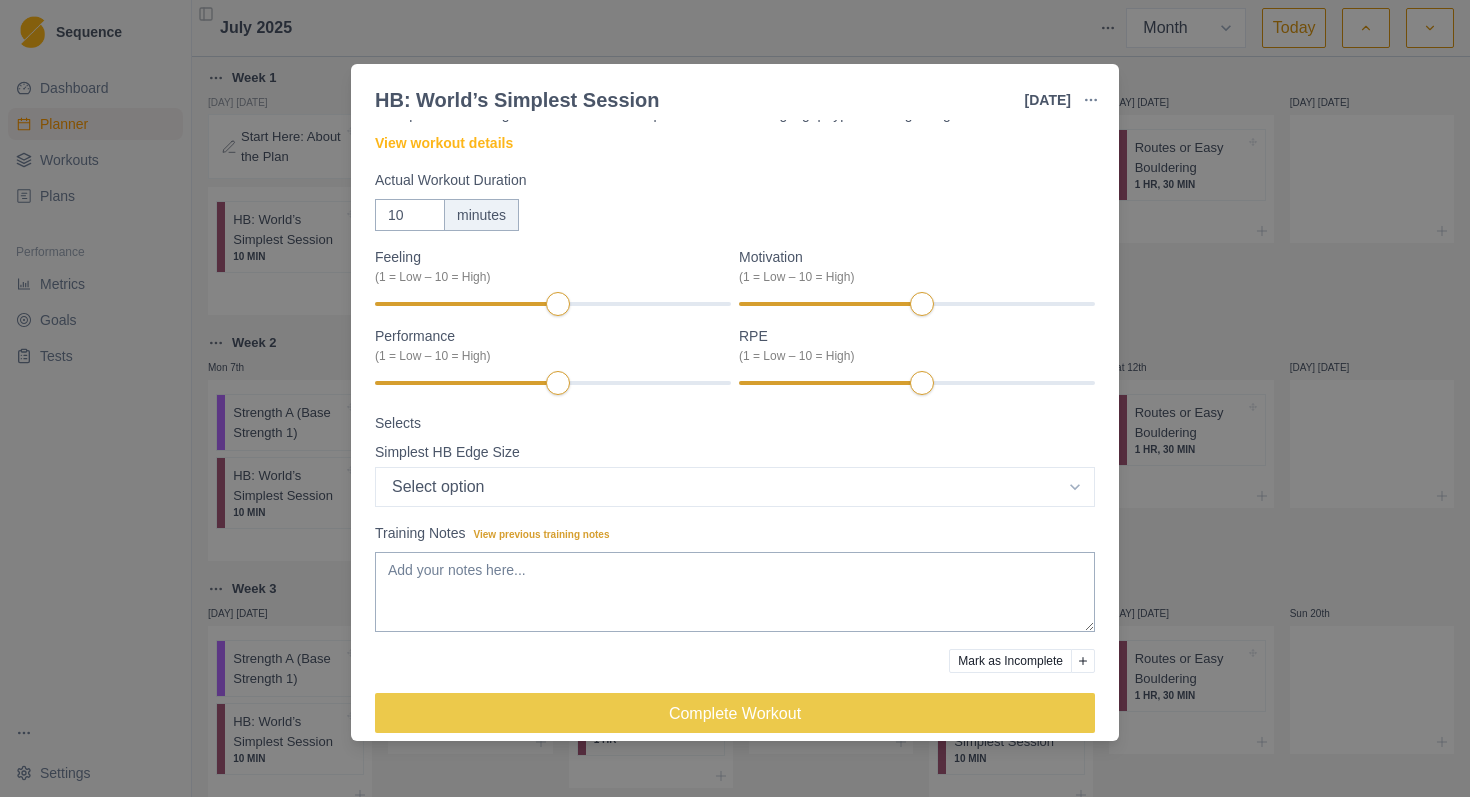 scroll, scrollTop: 97, scrollLeft: 0, axis: vertical 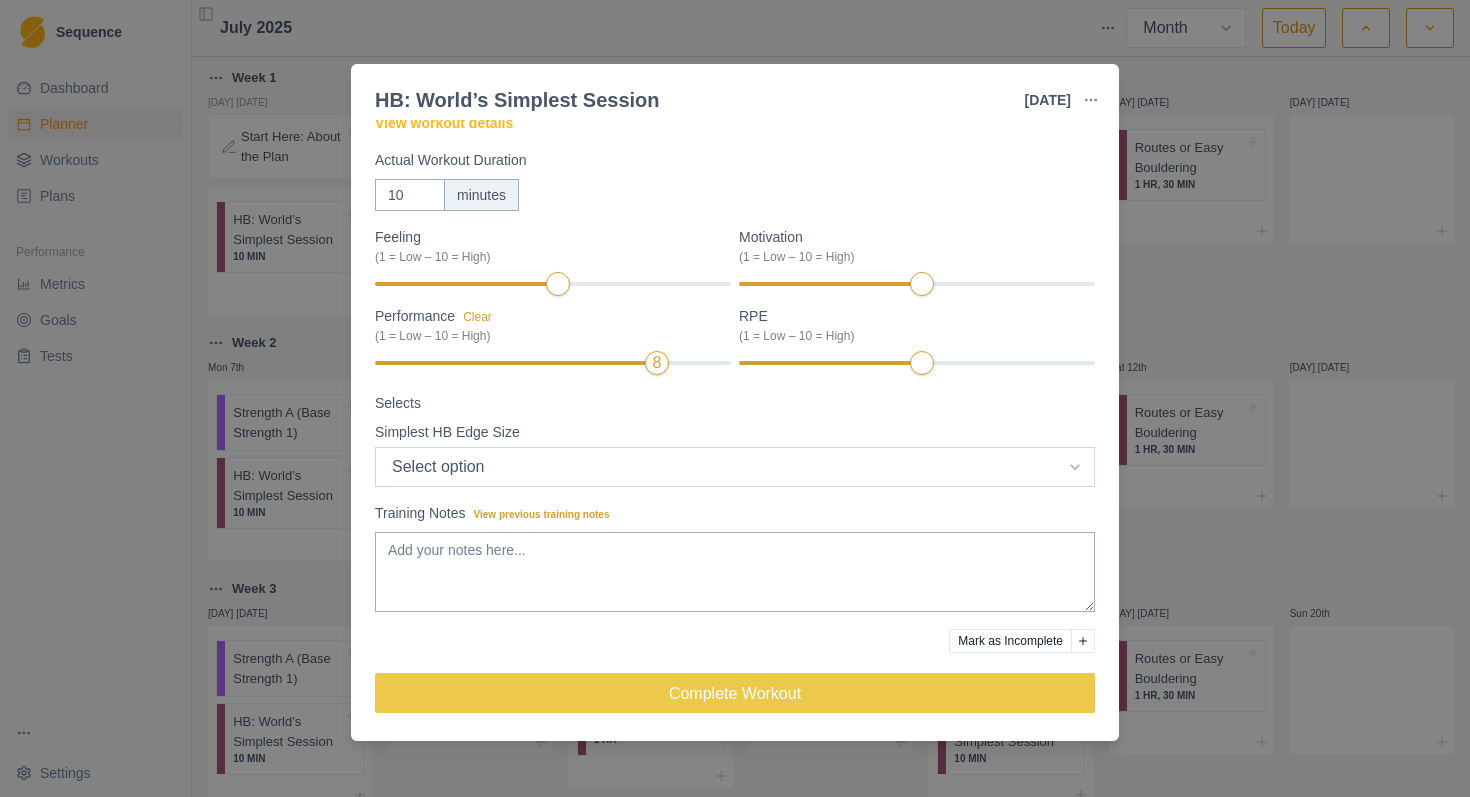 click on "Select option Bar HB Jug 30mm 25mm 20mm 15mm 10mm" at bounding box center [735, 467] 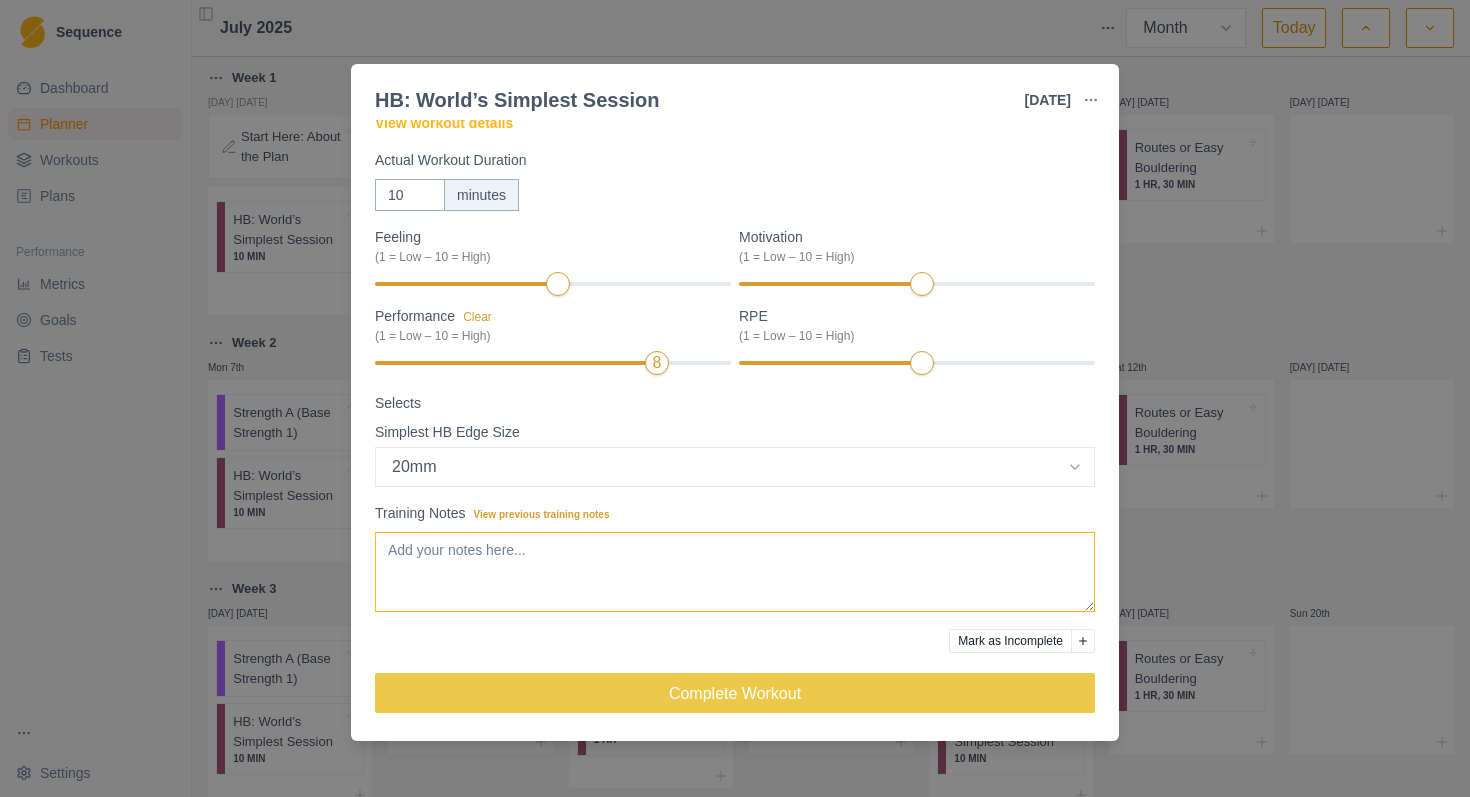 click on "Training Notes View previous training notes" at bounding box center (735, 572) 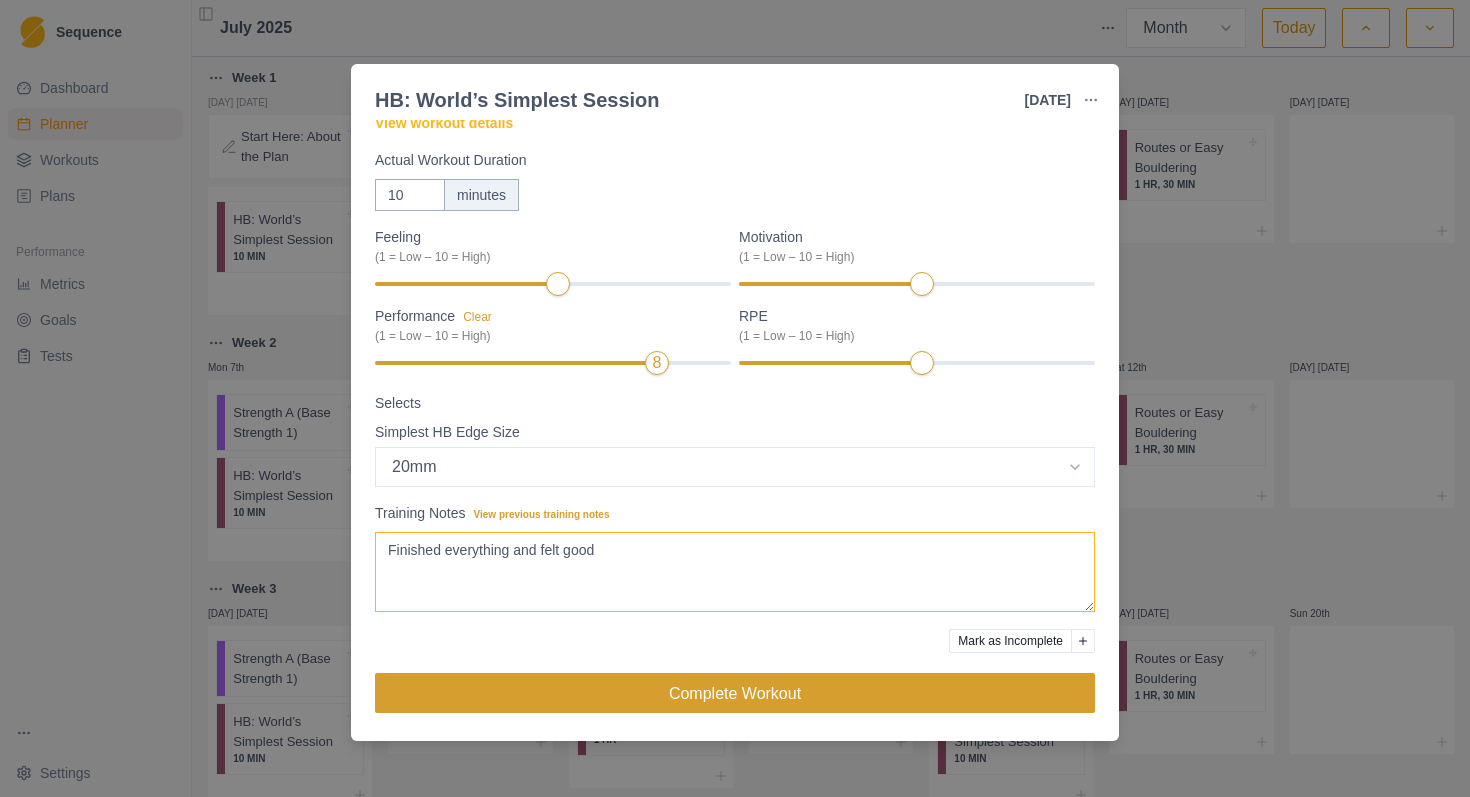 type on "Finished everything and felt good" 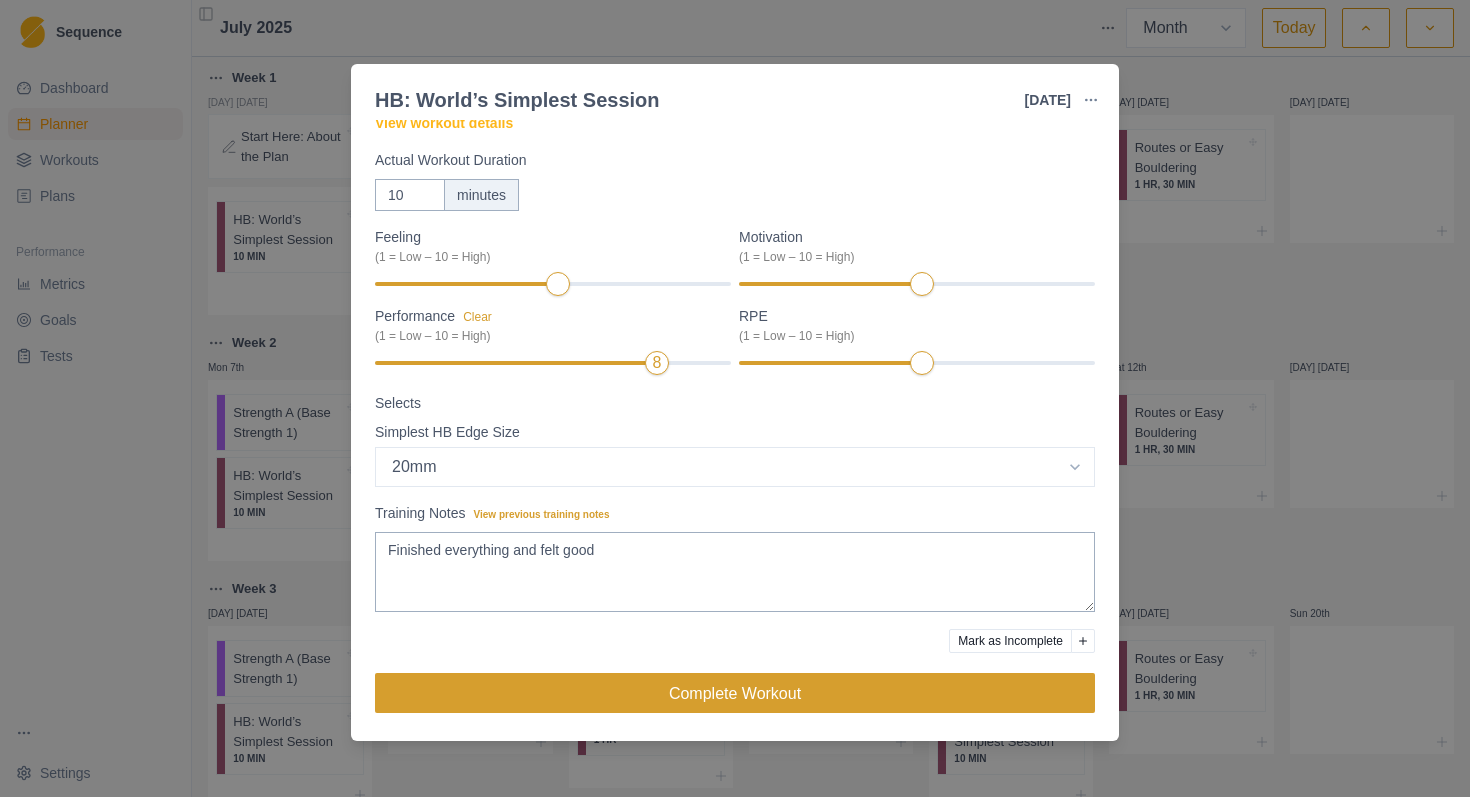 click on "Complete Workout" at bounding box center (735, 693) 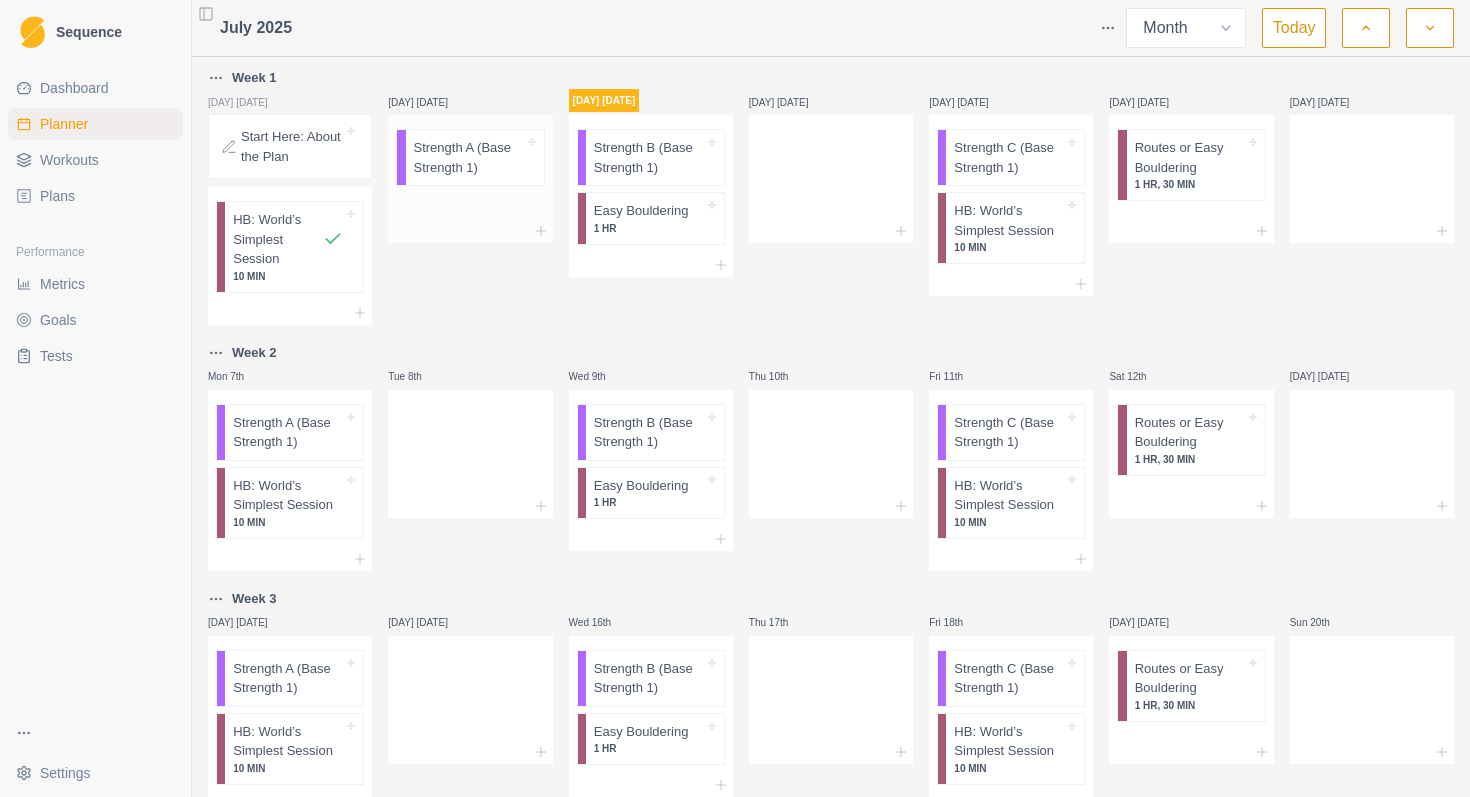 click on "Strength A (Base Strength 1)" at bounding box center (278, 239) 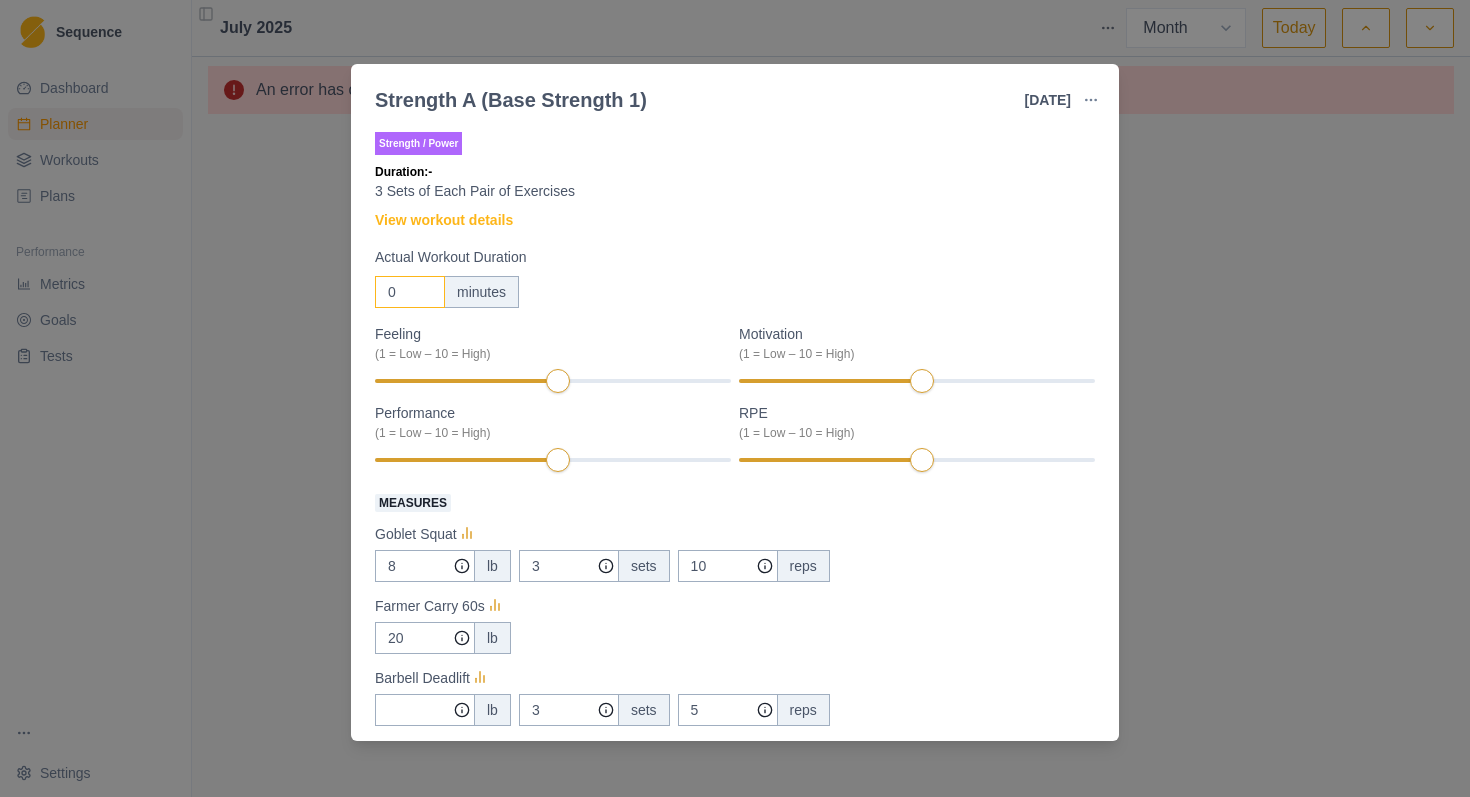 click on "0" at bounding box center (410, 292) 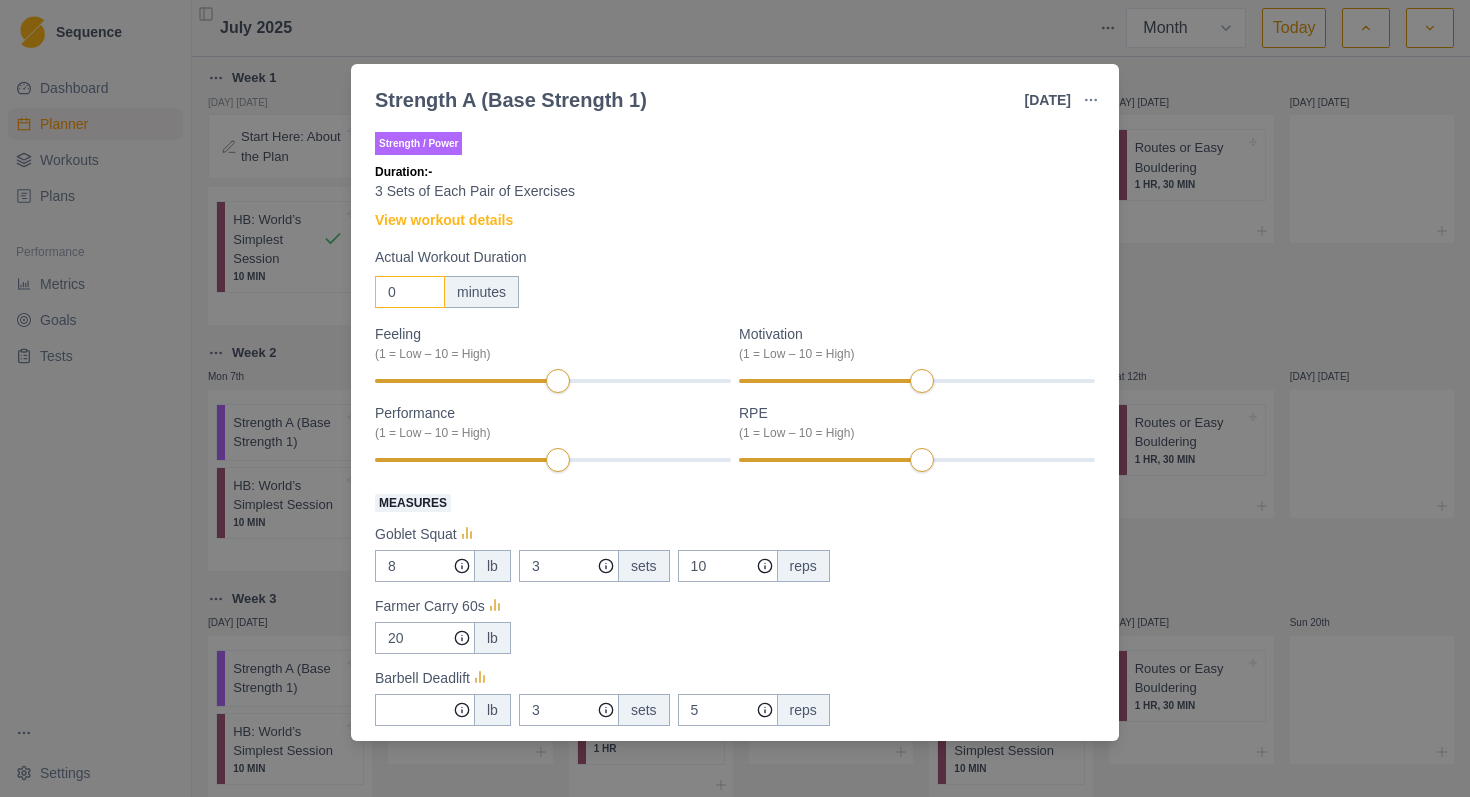 click on "0" at bounding box center [410, 292] 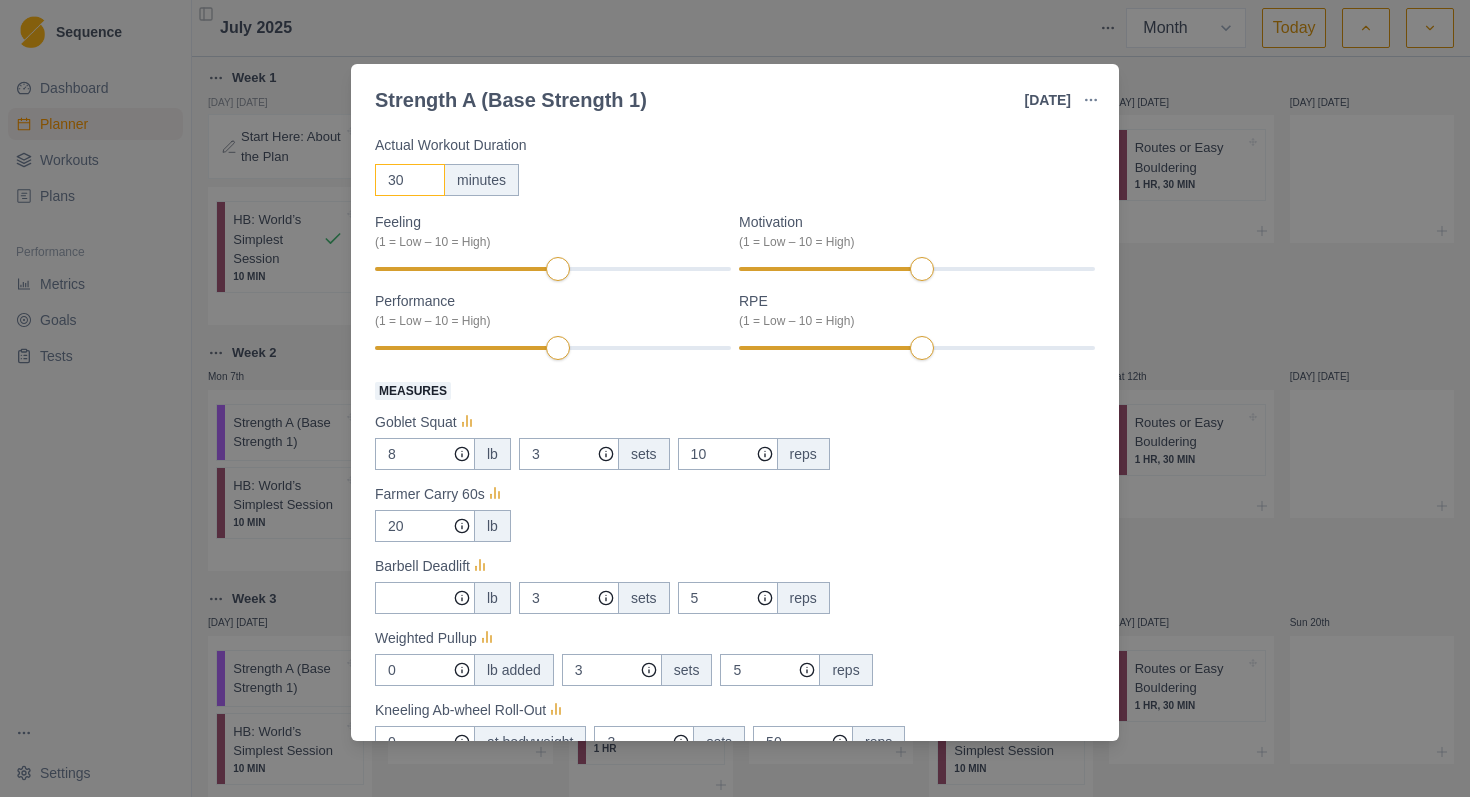 scroll, scrollTop: 114, scrollLeft: 0, axis: vertical 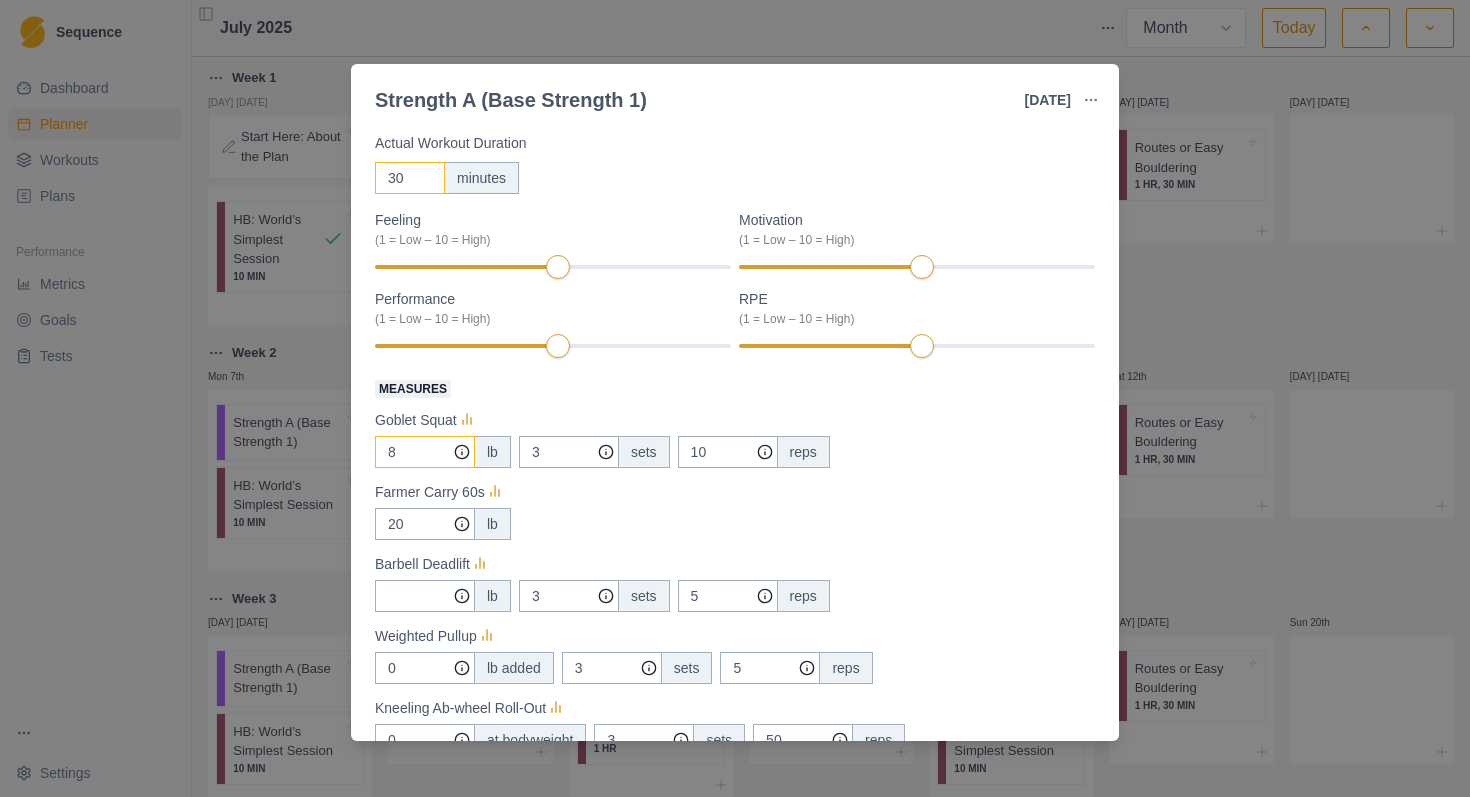 type on "30" 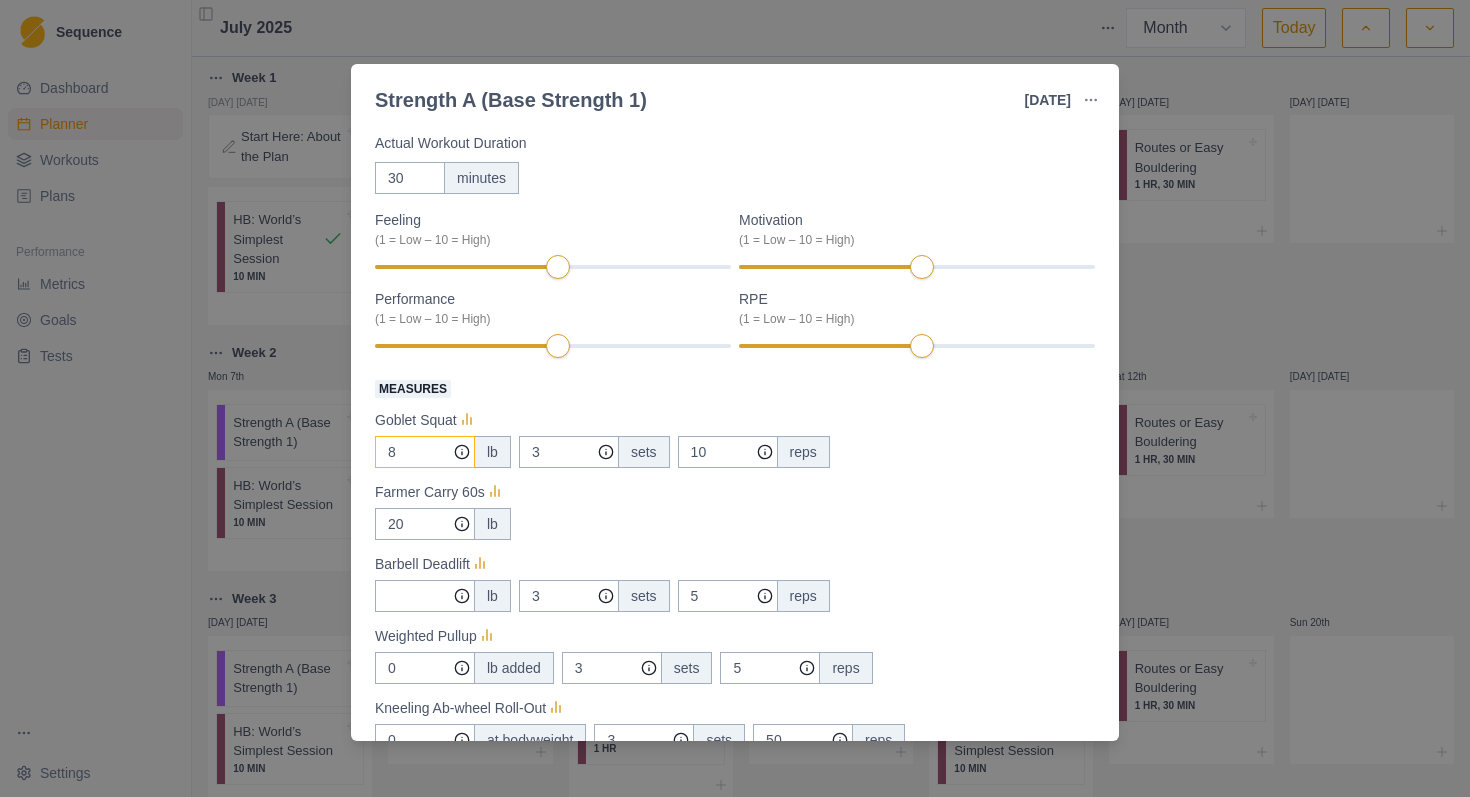 click on "8" at bounding box center (425, 452) 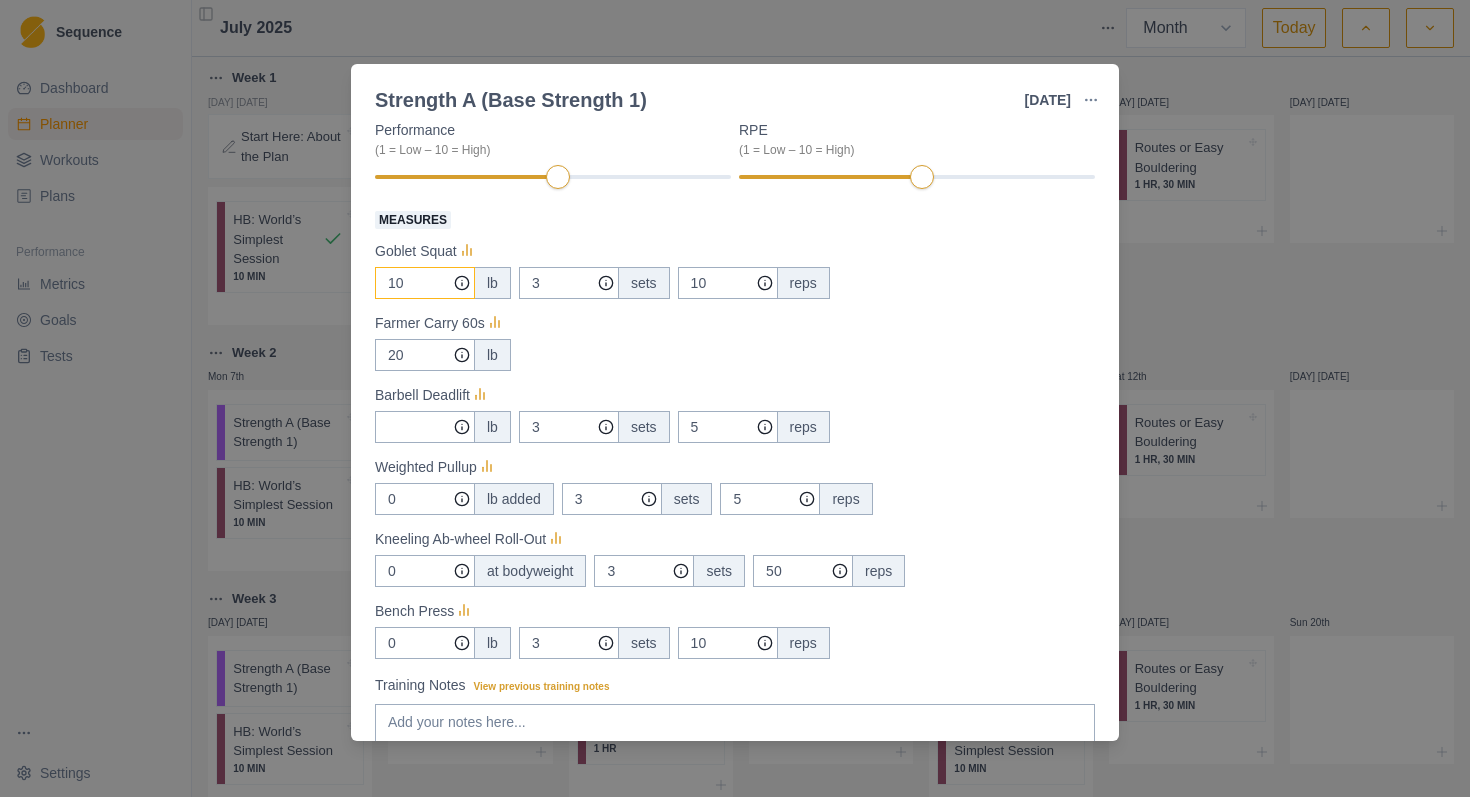 scroll, scrollTop: 288, scrollLeft: 0, axis: vertical 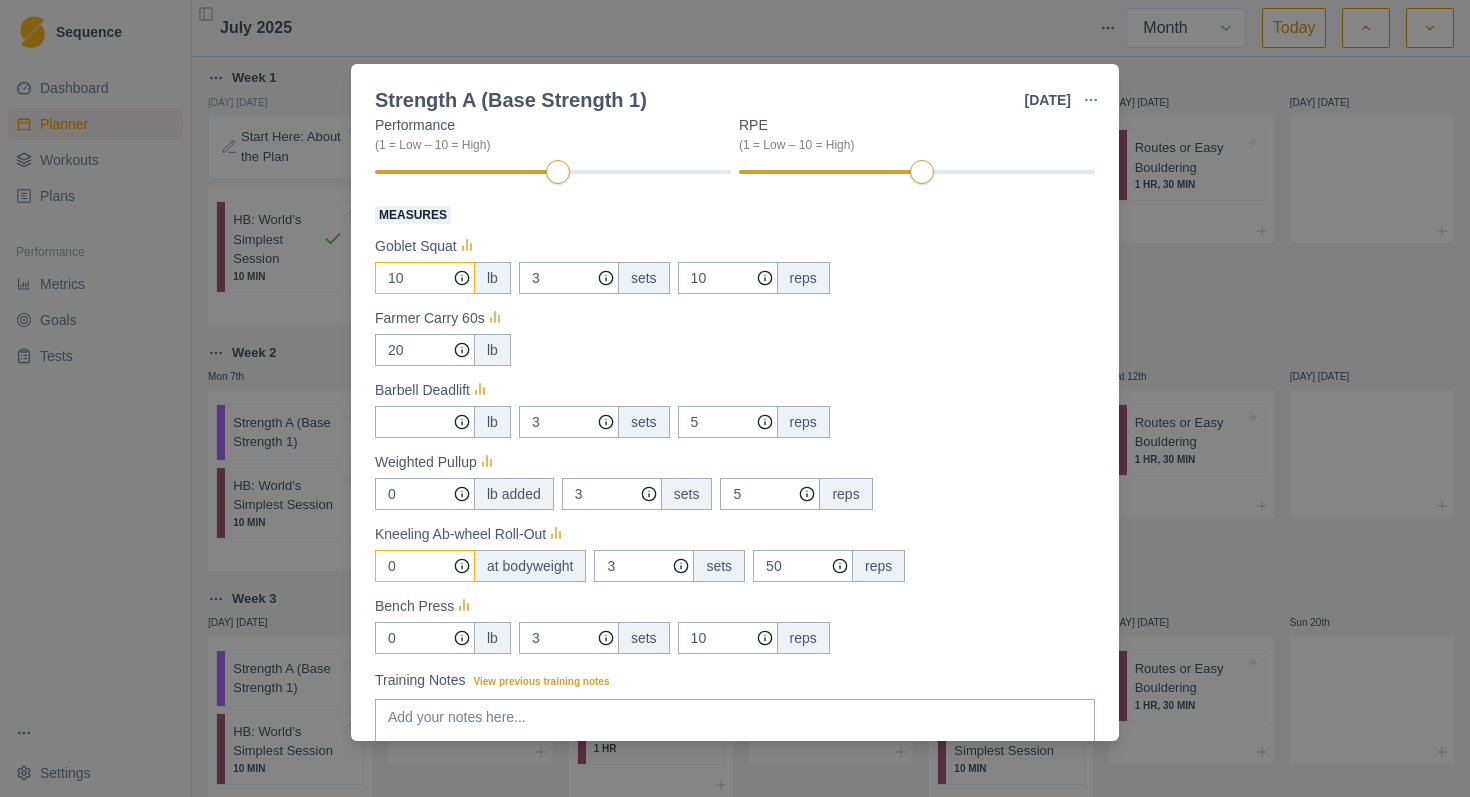 type on "10" 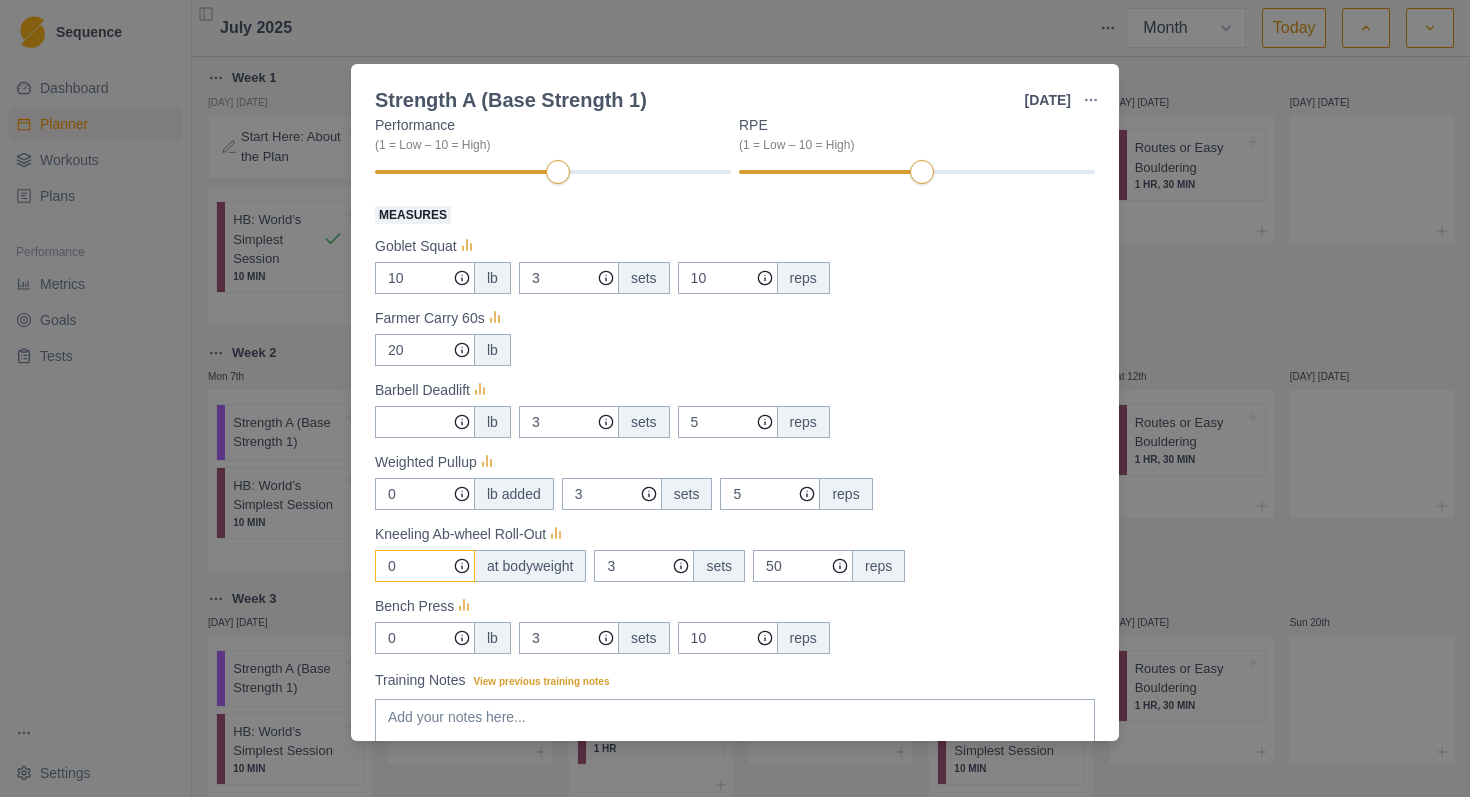 click on "0" at bounding box center (425, 278) 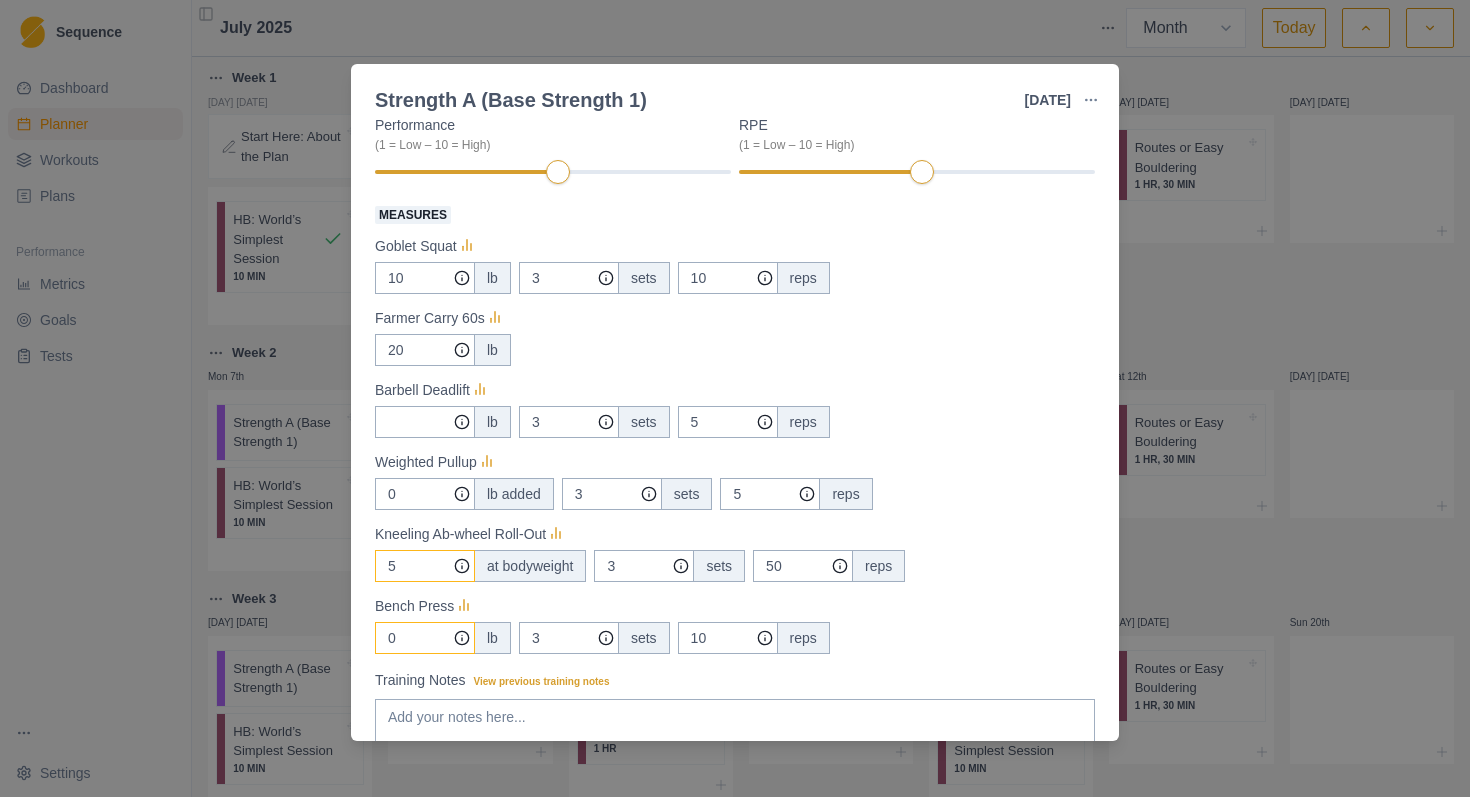 type on "5" 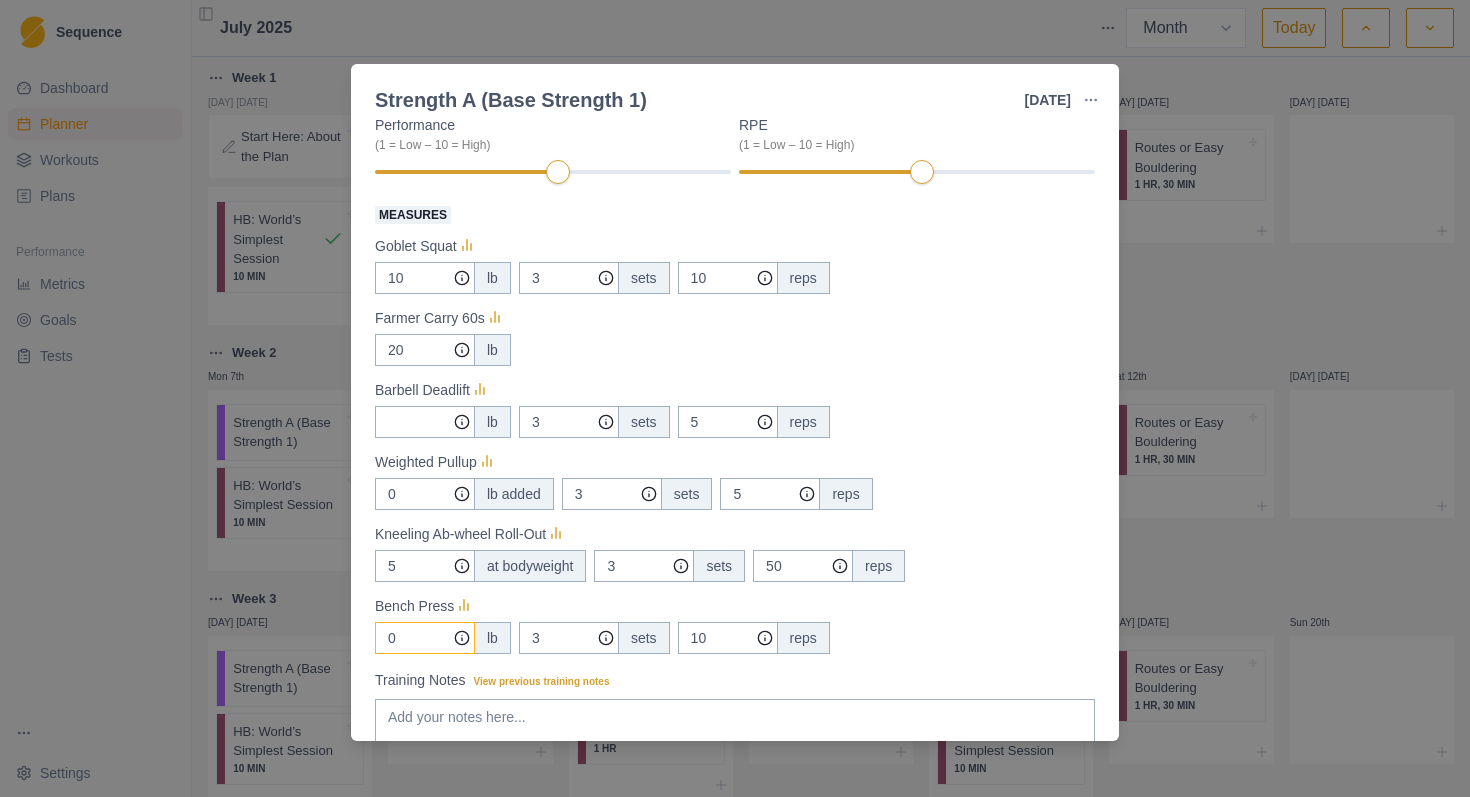 click on "0" at bounding box center (425, 278) 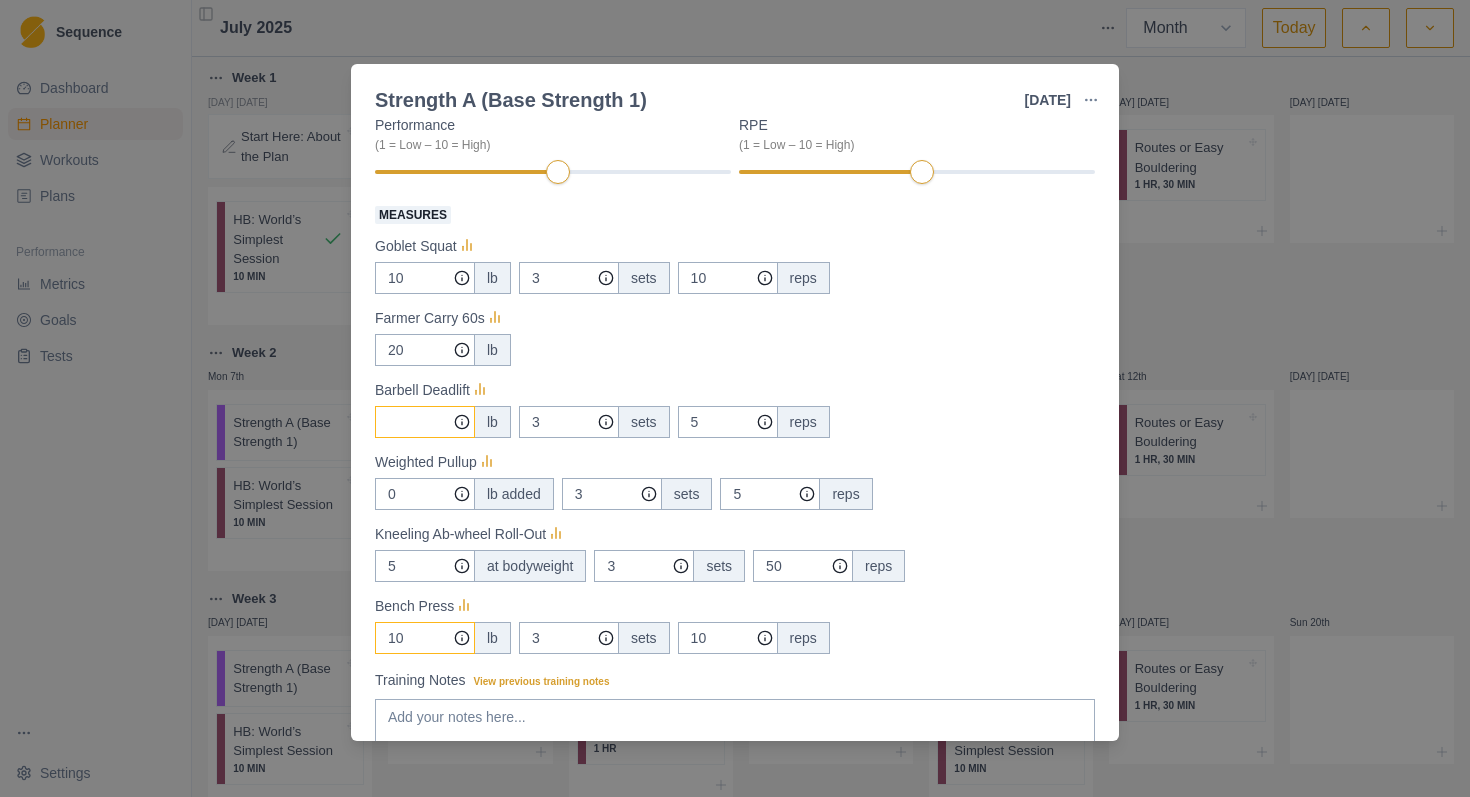 type on "10" 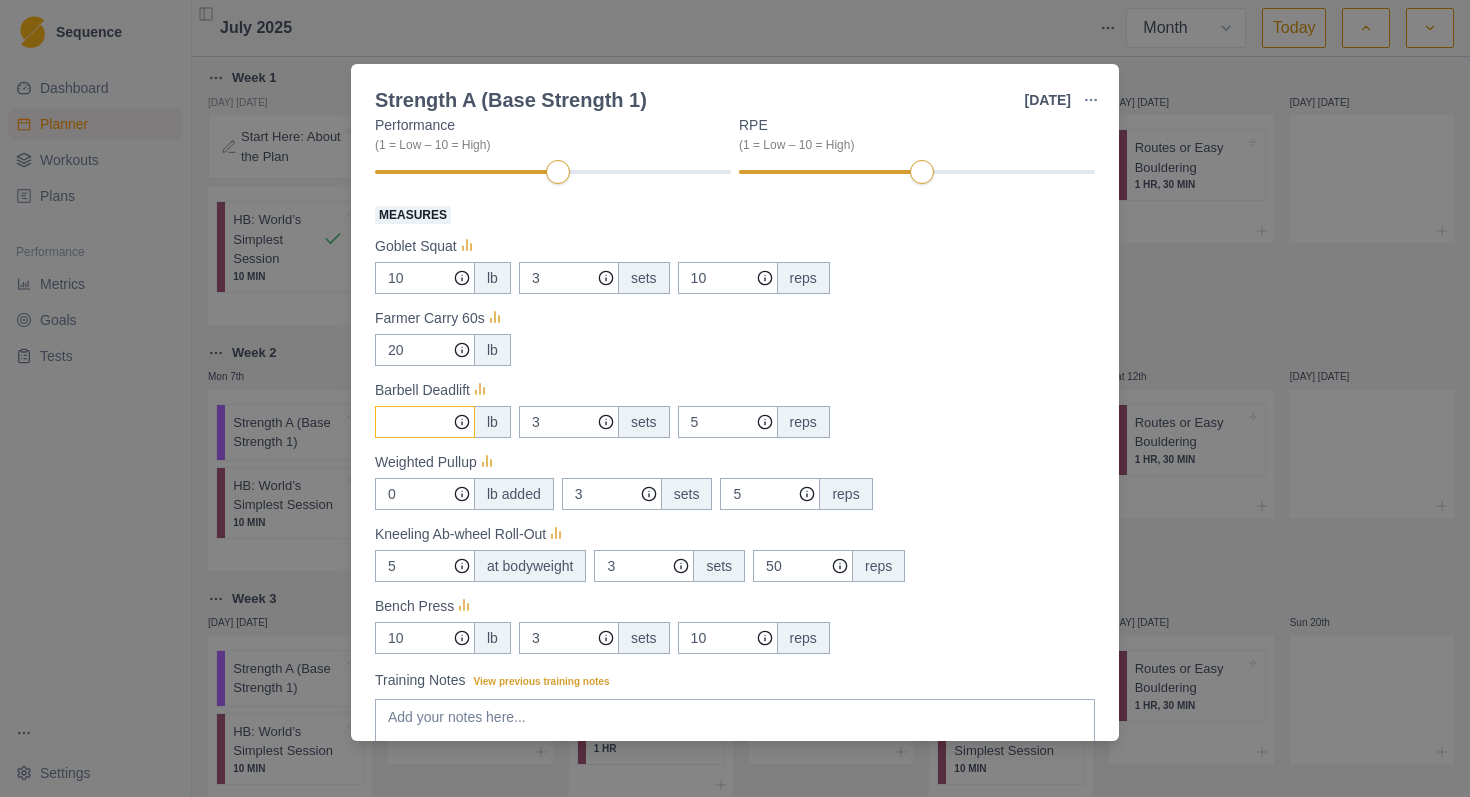 click on "Measures" at bounding box center [425, 278] 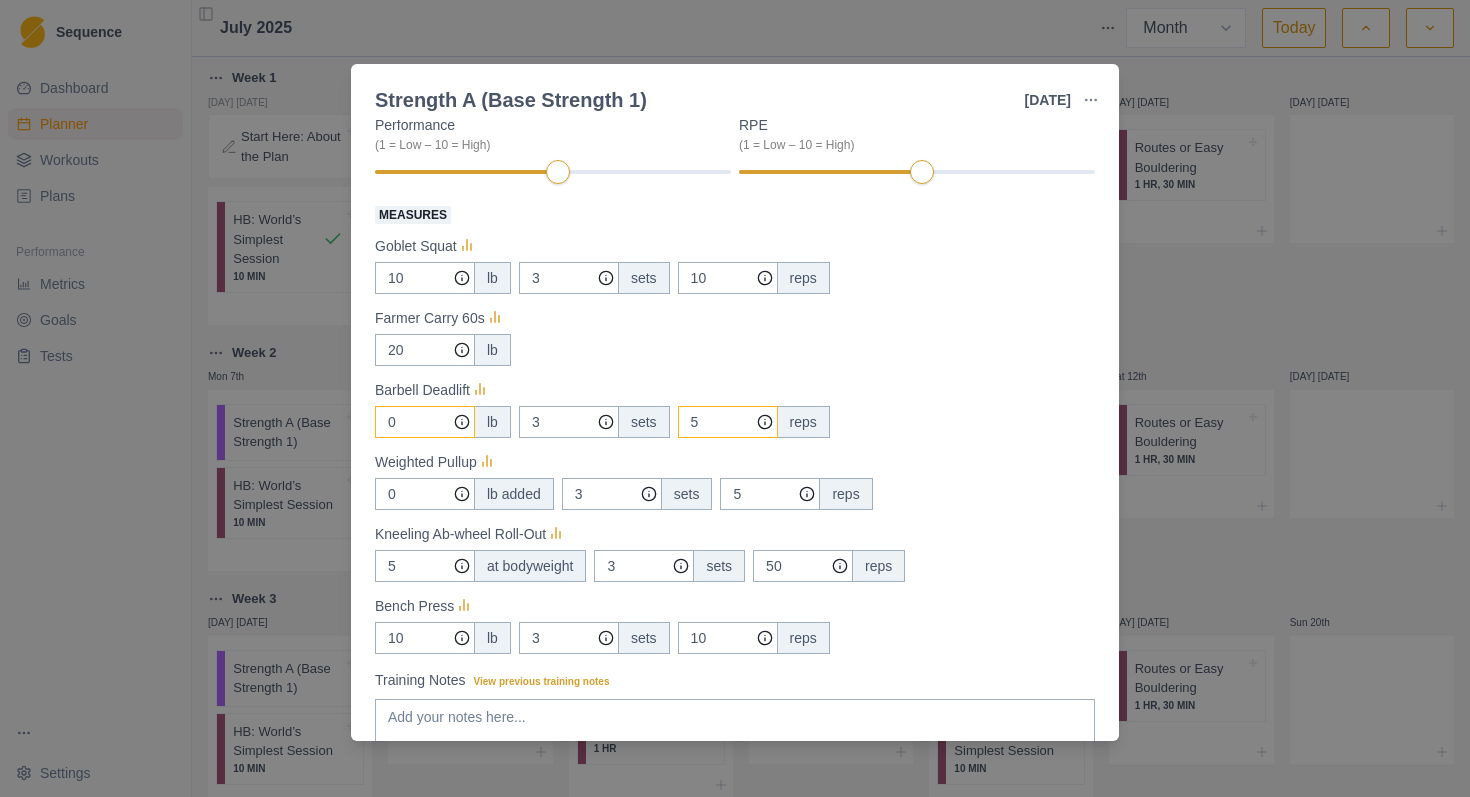 type on "0" 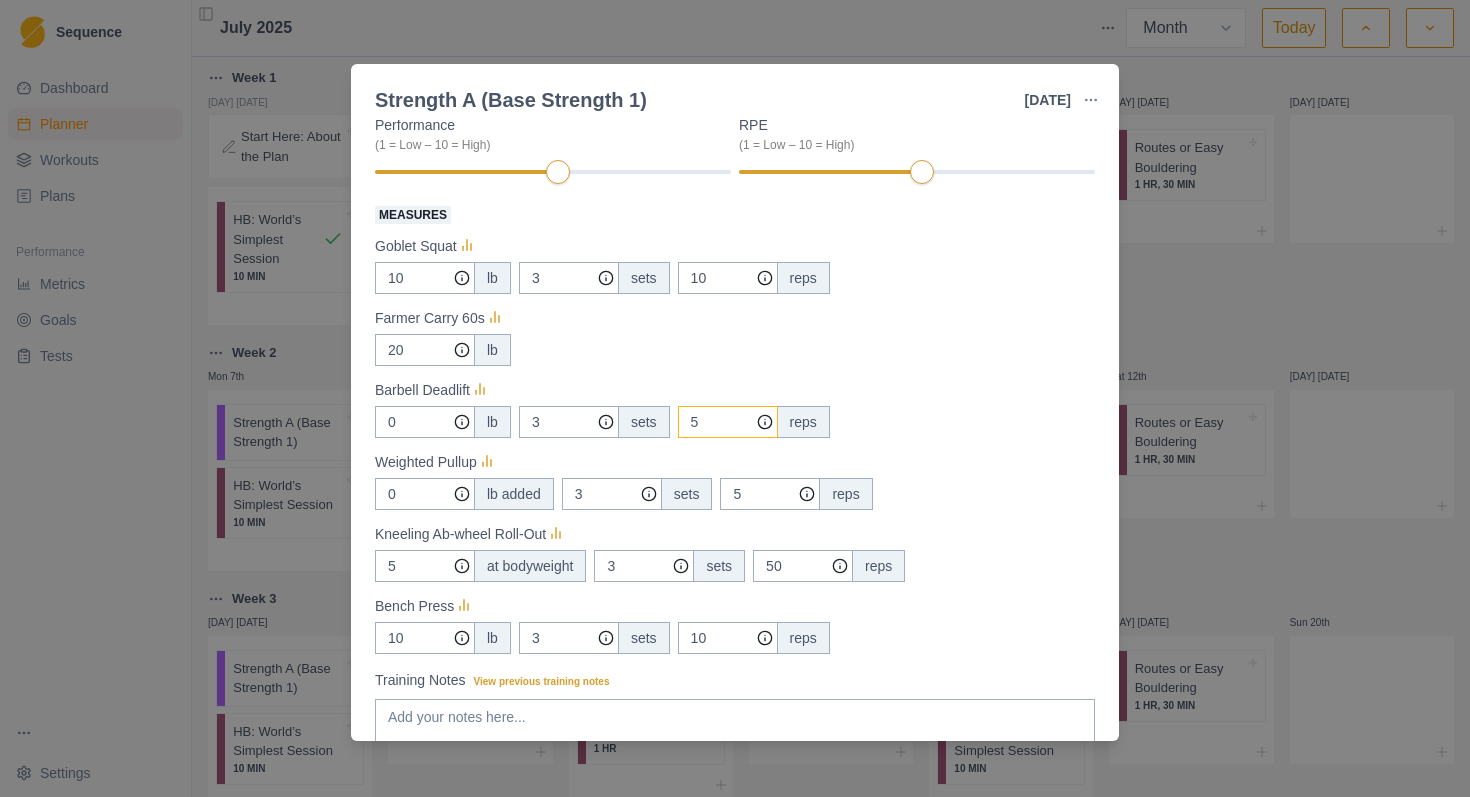 click on "5" at bounding box center [728, 278] 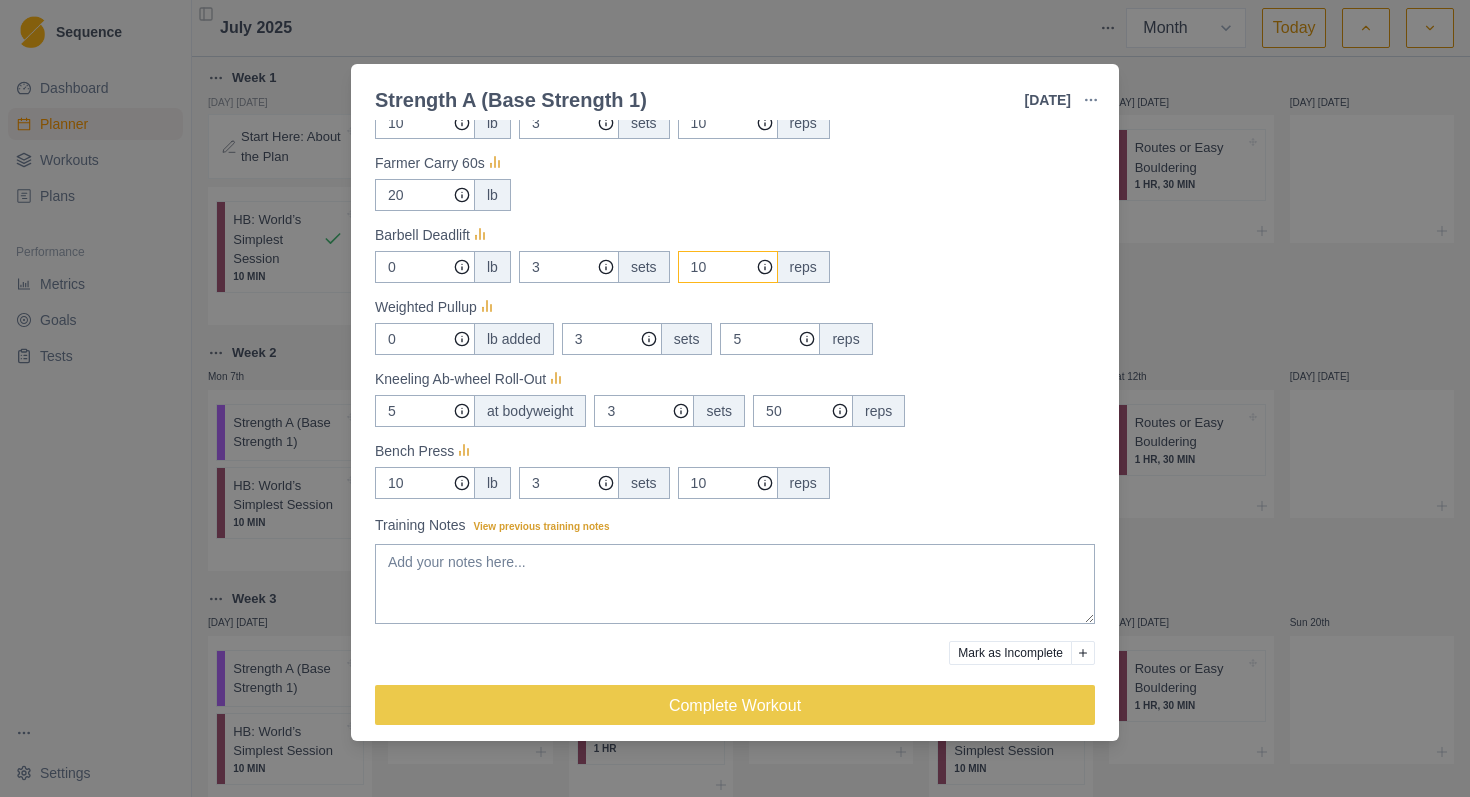 scroll, scrollTop: 445, scrollLeft: 0, axis: vertical 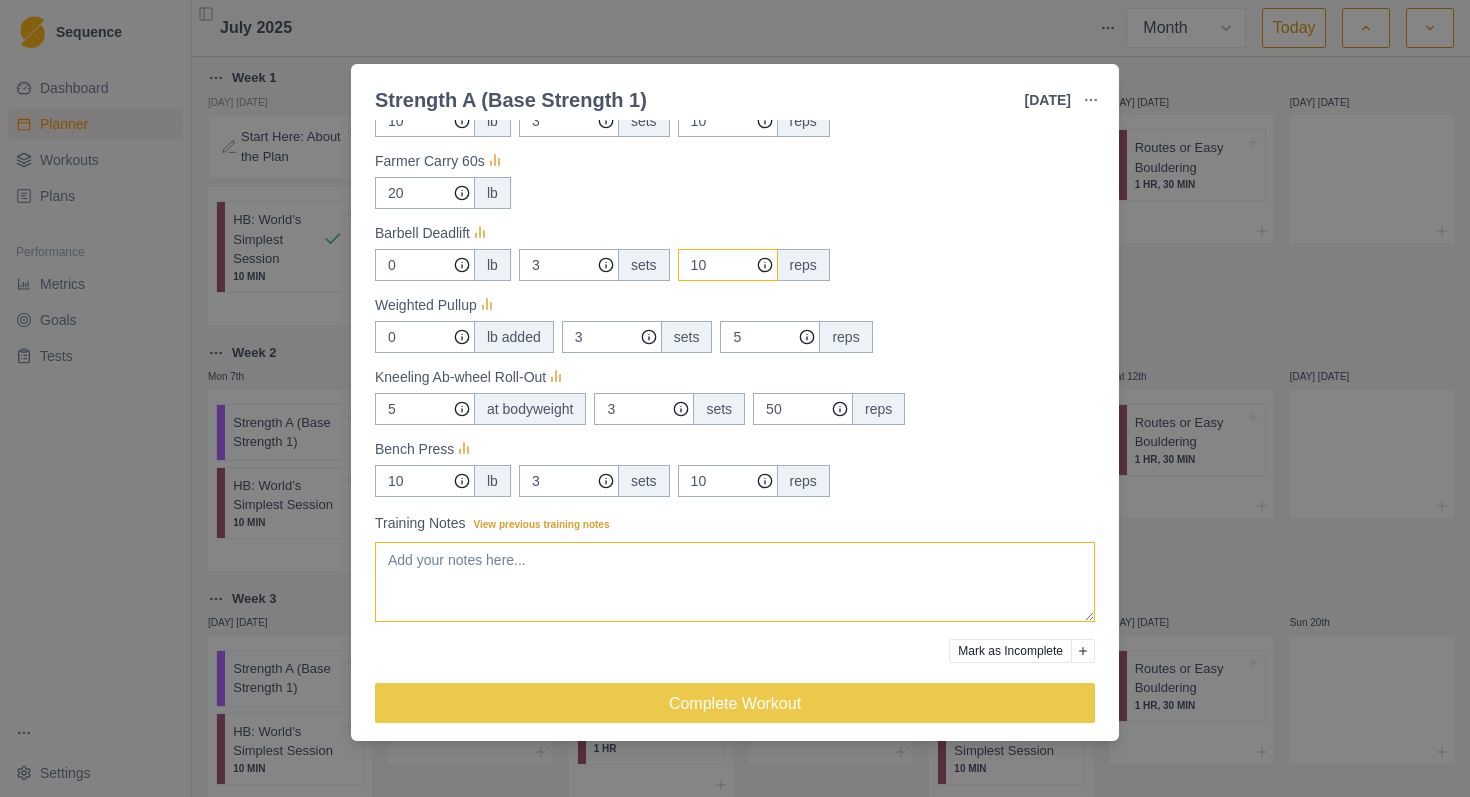 type on "10" 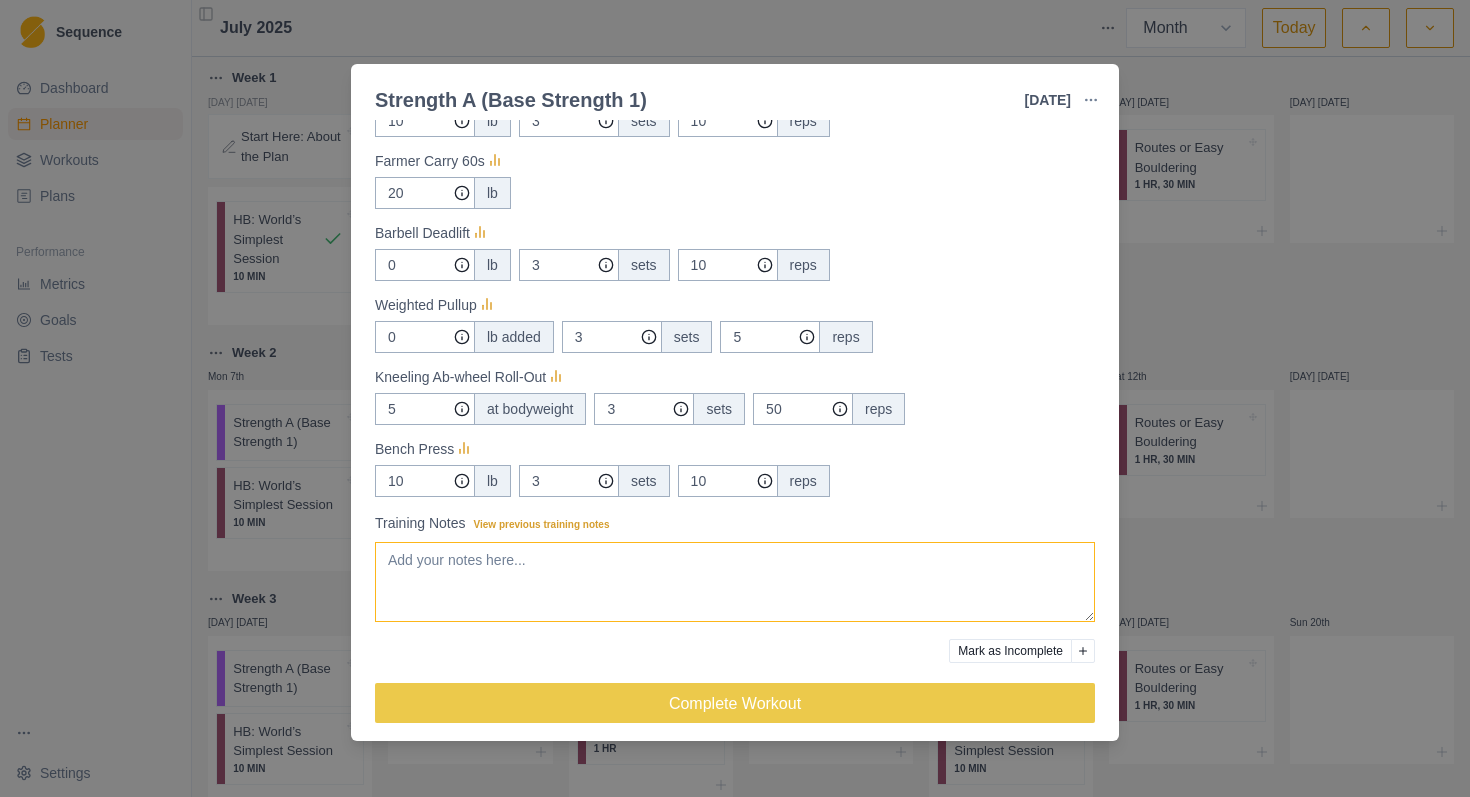 click on "Training Notes View previous training notes" at bounding box center (735, 582) 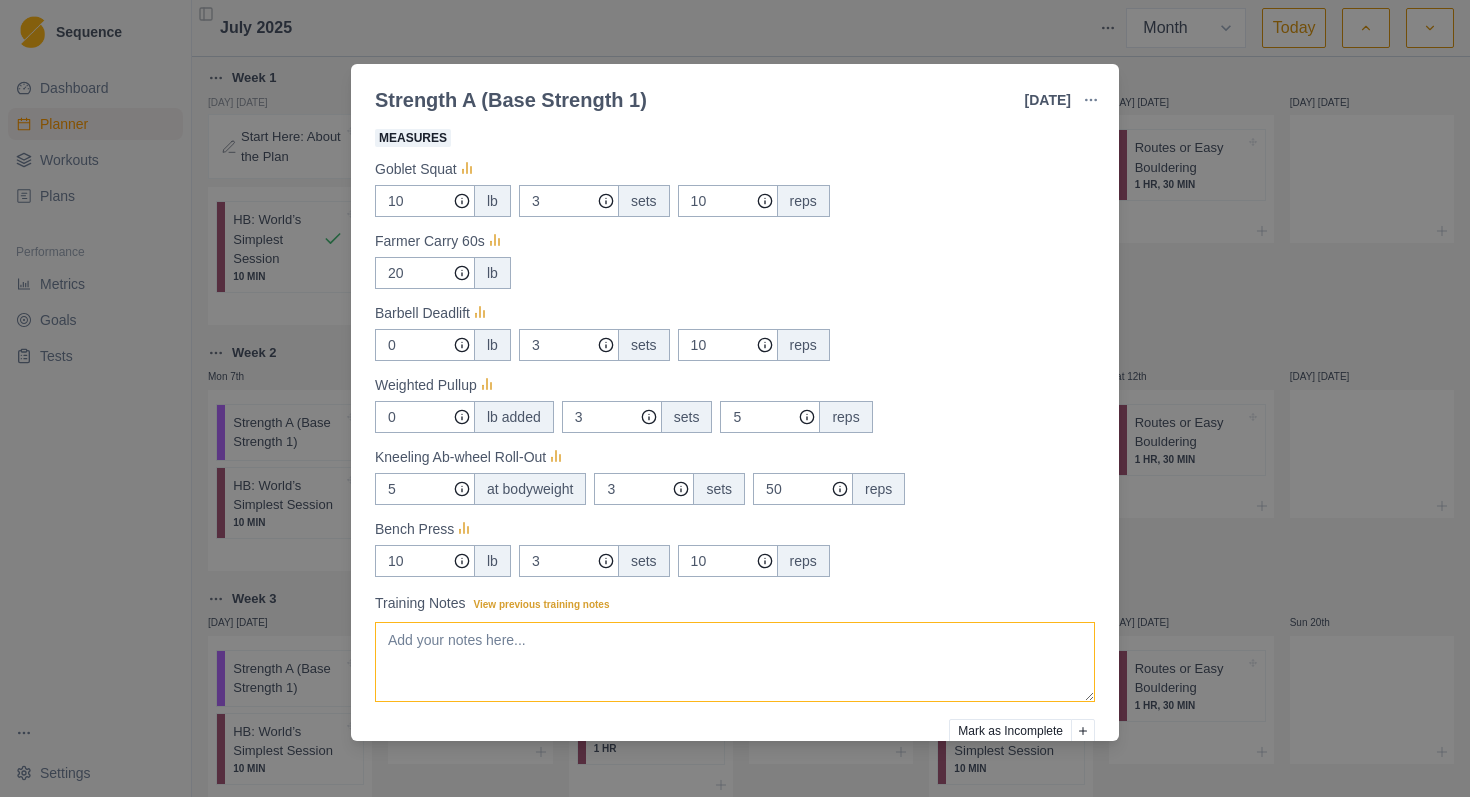 scroll, scrollTop: 368, scrollLeft: 0, axis: vertical 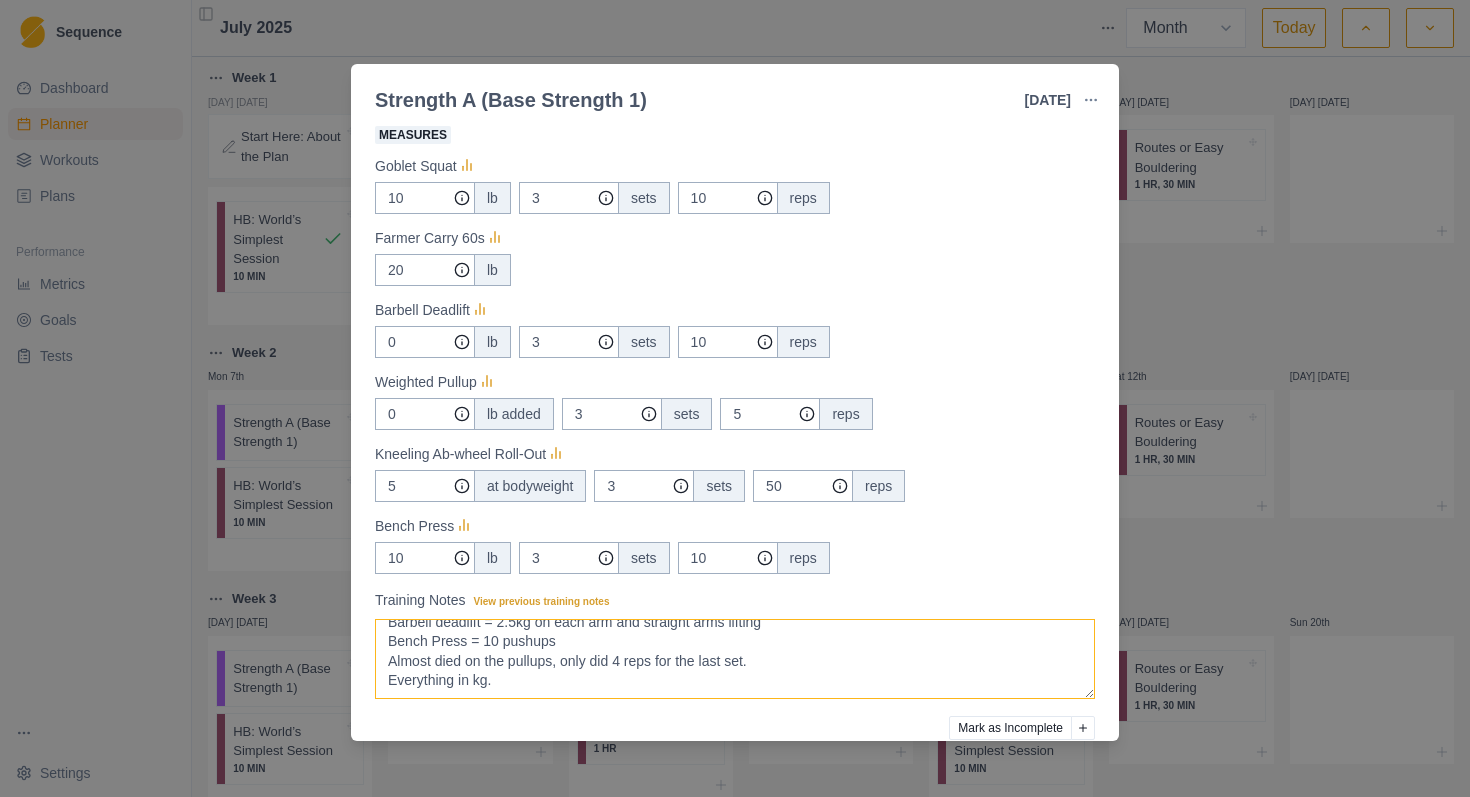 drag, startPoint x: 524, startPoint y: 697, endPoint x: 373, endPoint y: 689, distance: 151.21178 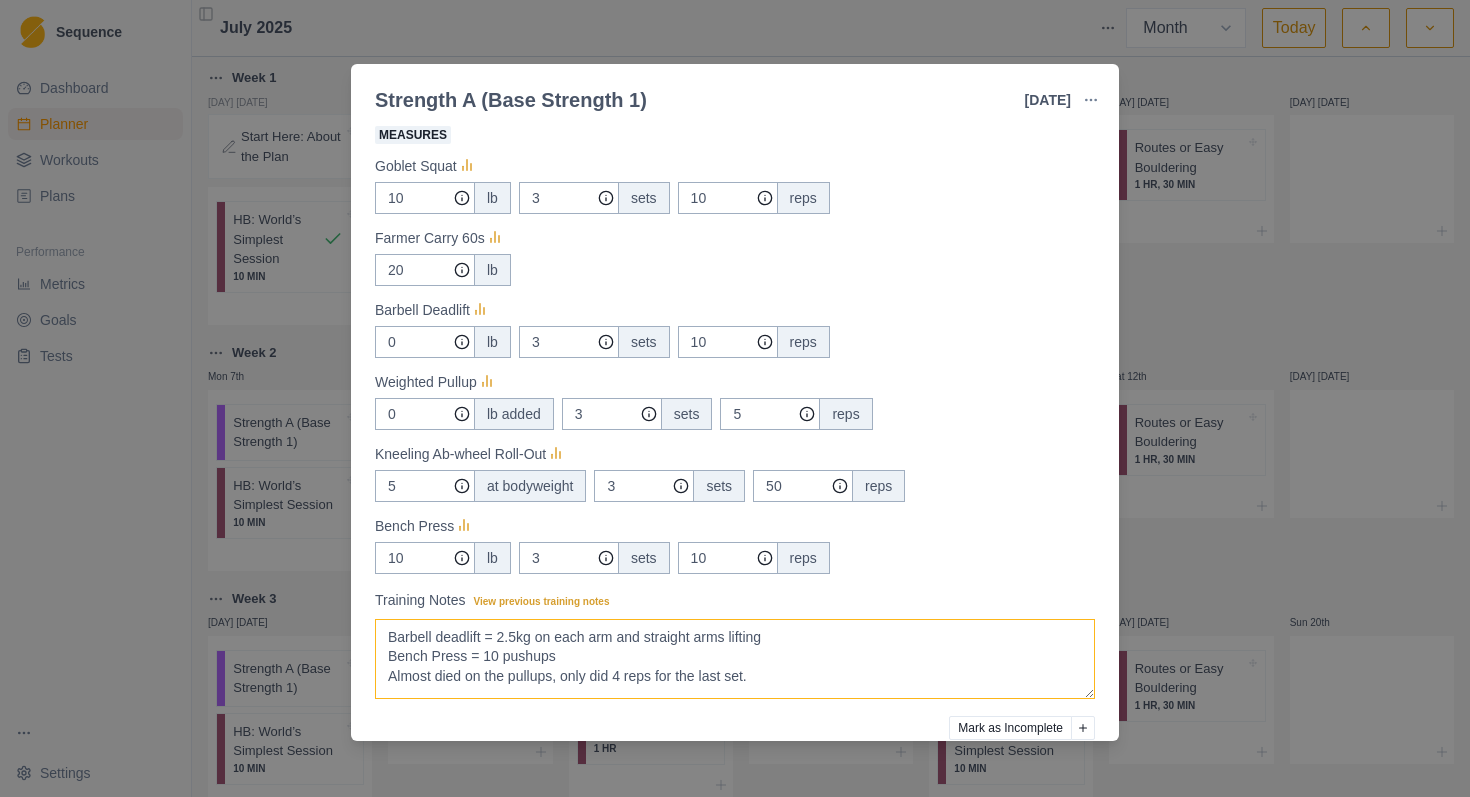scroll, scrollTop: 0, scrollLeft: 0, axis: both 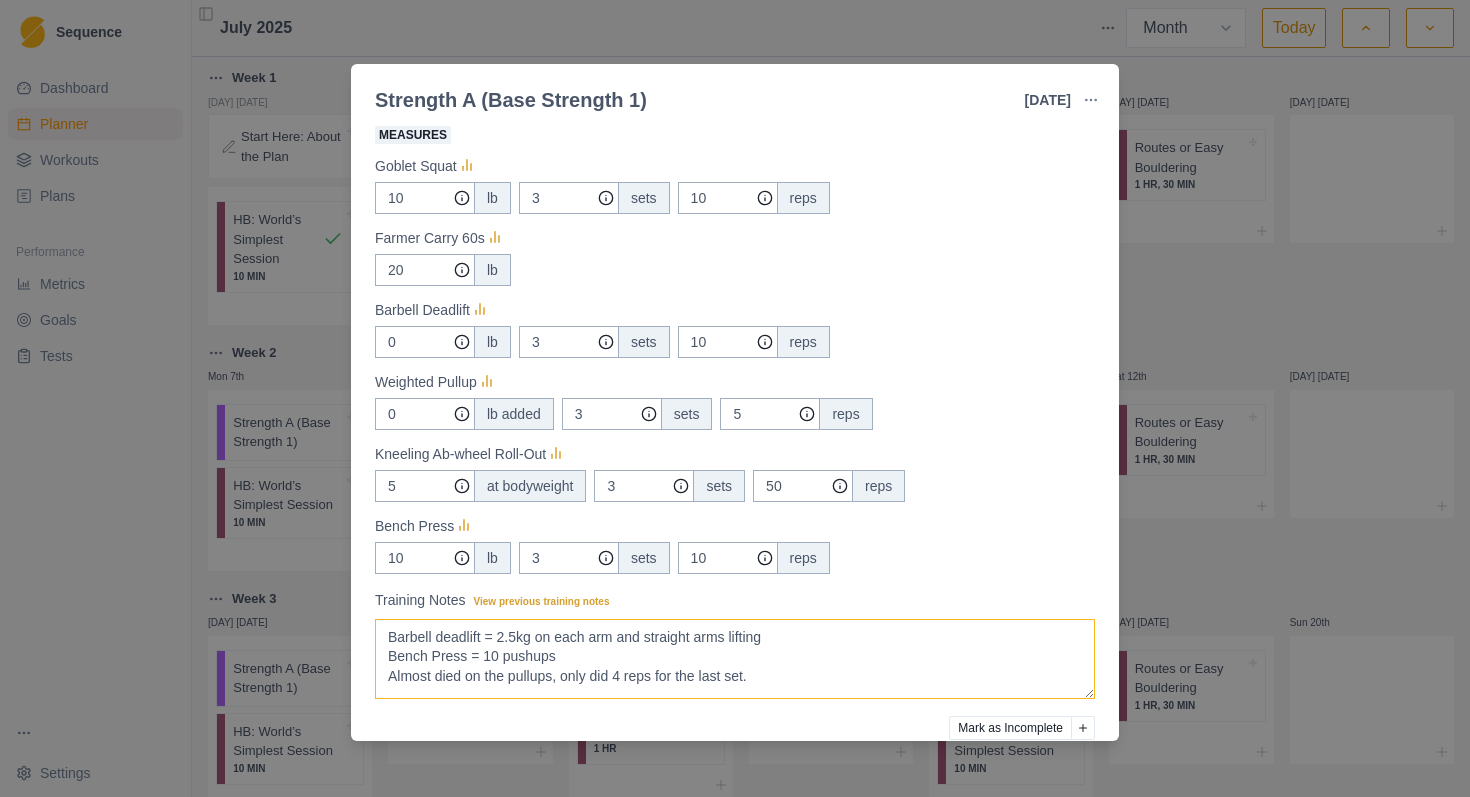 click on "Barbell deadlift = 2.5kg on each arm and straight arms lifting
Bench Press = 10 pushups
Almost died on the pullups, only did 4 reps for the last set." at bounding box center [735, 659] 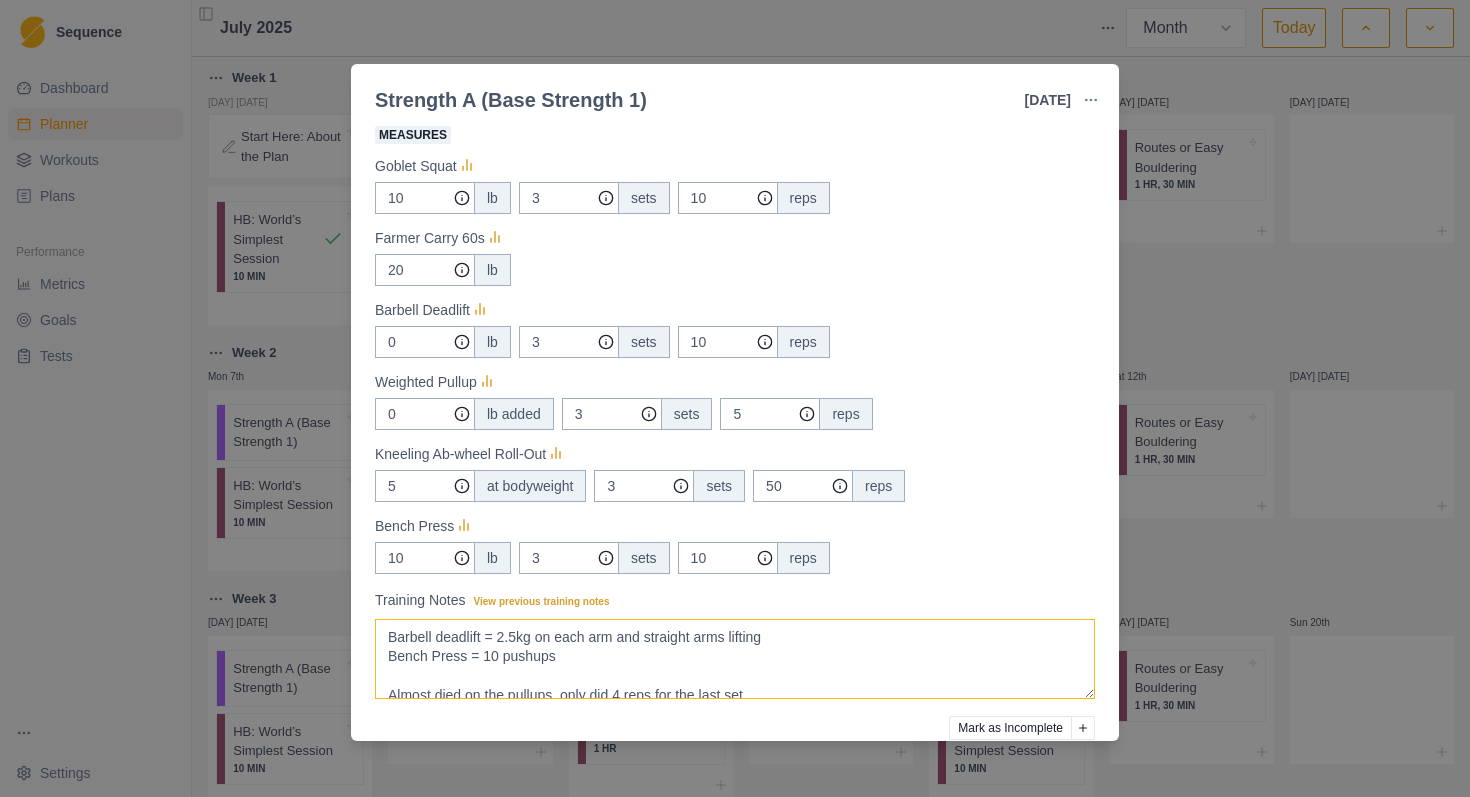 paste on "Everything in kg." 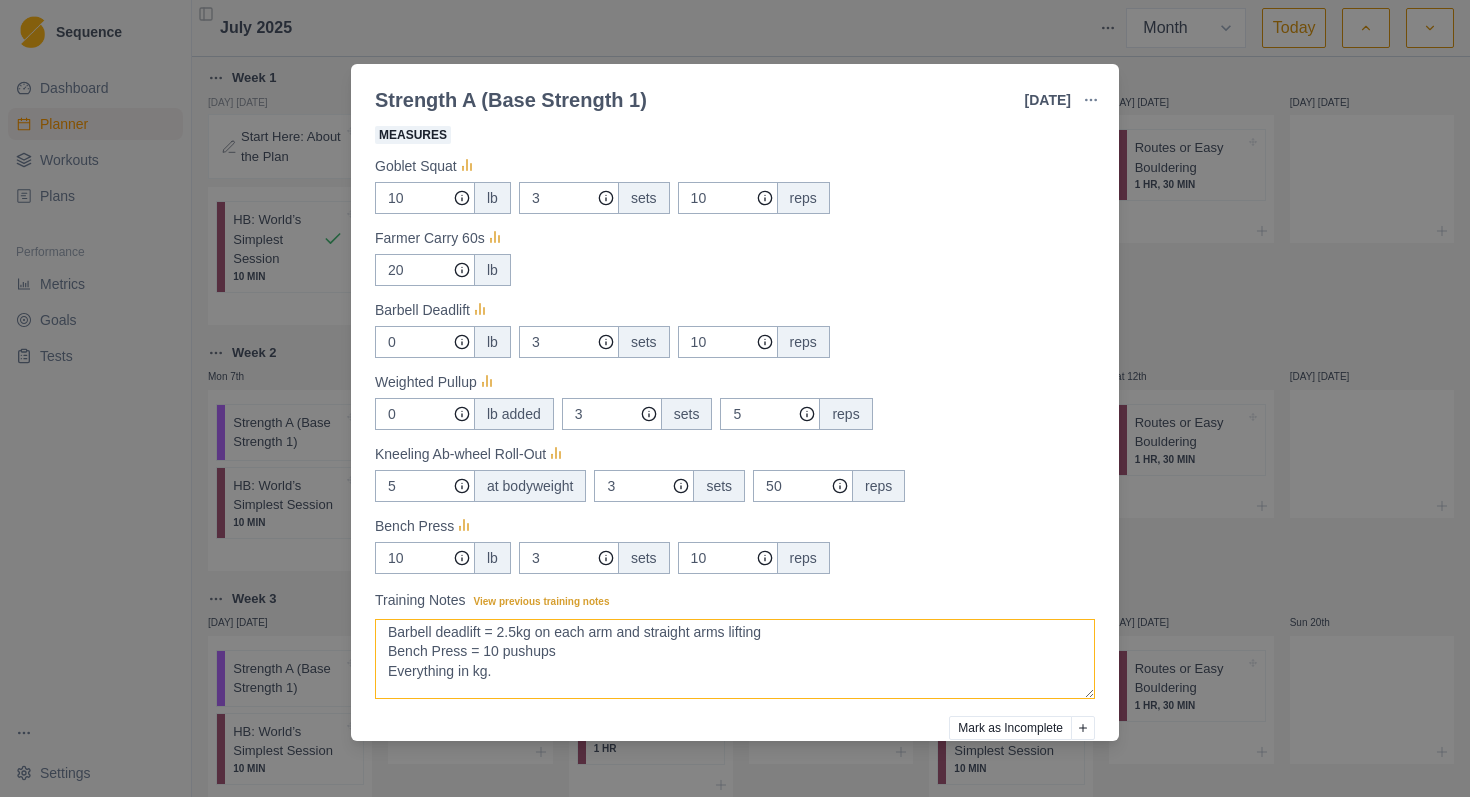 scroll, scrollTop: 53, scrollLeft: 0, axis: vertical 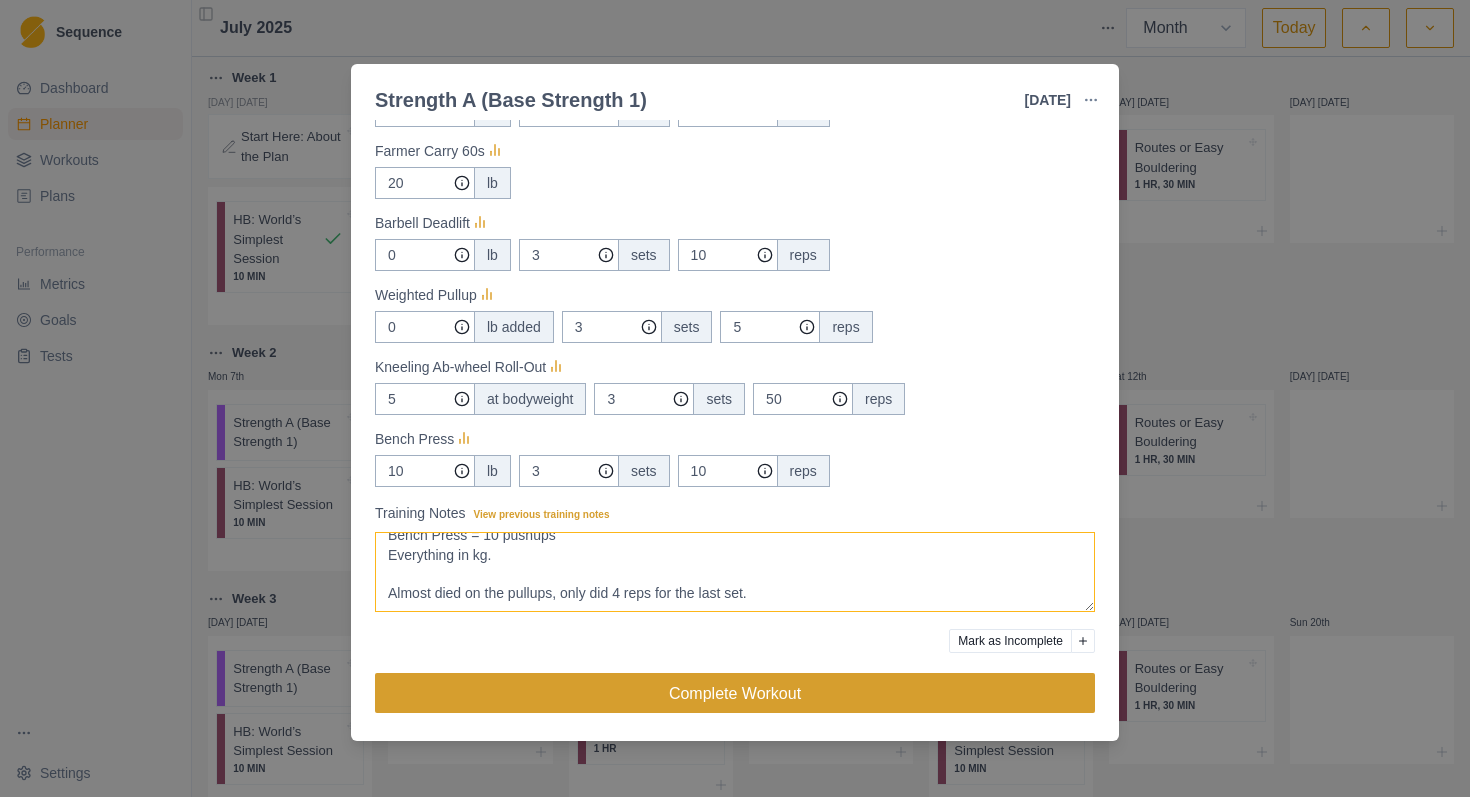 type on "Barbell deadlift = 2.5kg on each arm and straight arms lifting
Bench Press = 10 pushups
Everything in kg.
Almost died on the pullups, only did 4 reps for the last set." 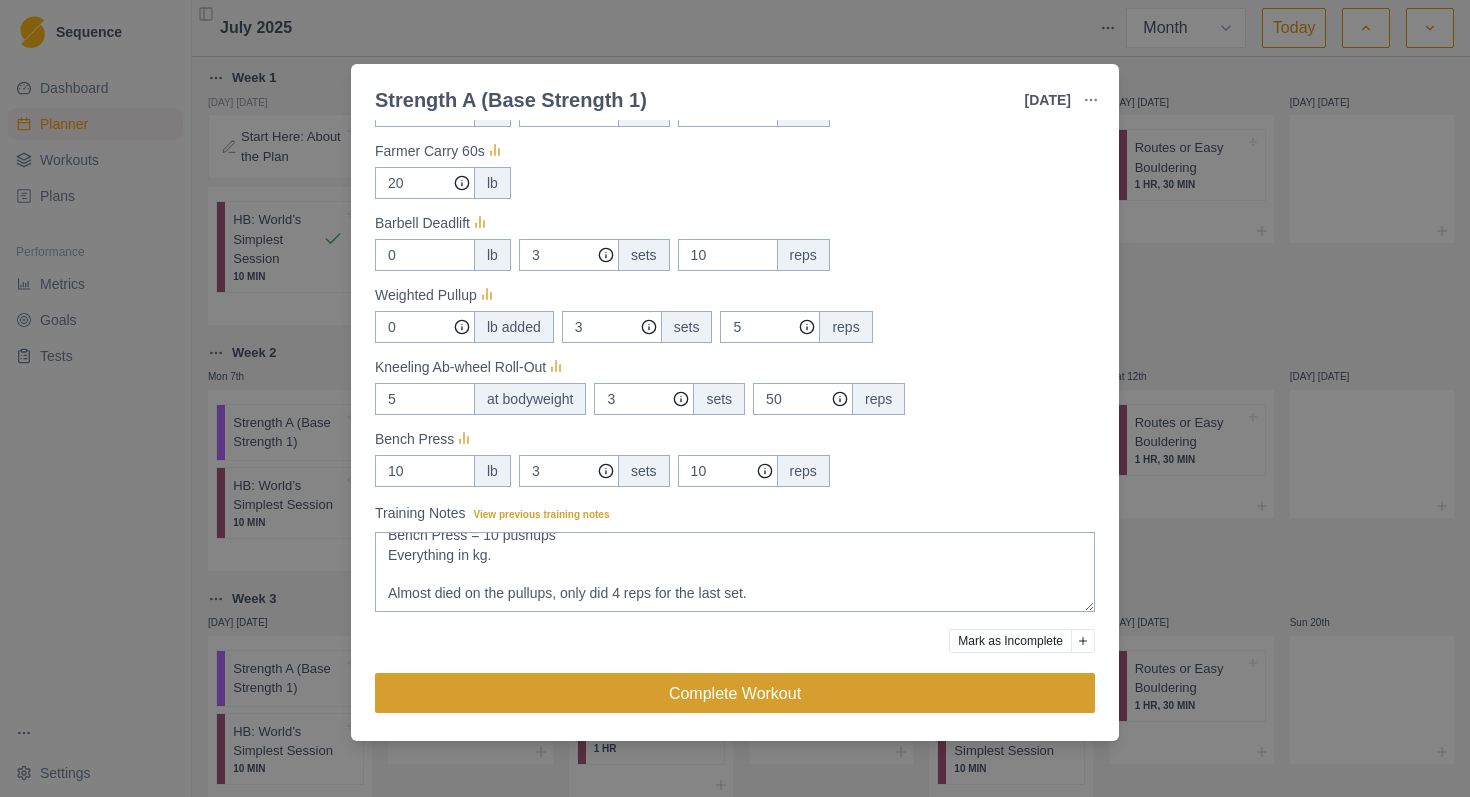 click on "Complete Workout" at bounding box center [735, 693] 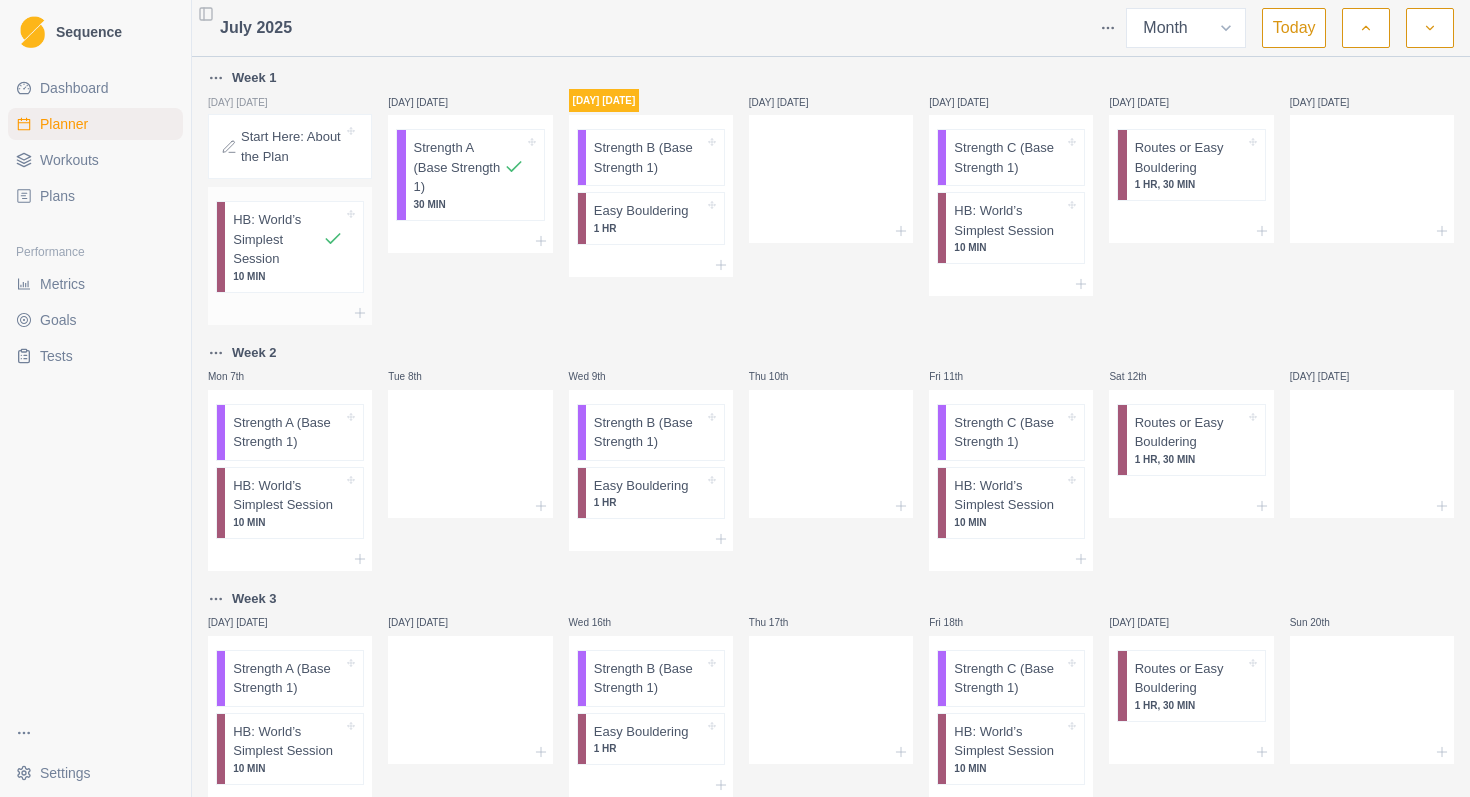 click on "HB: World’s Simplest Session" at bounding box center (278, 239) 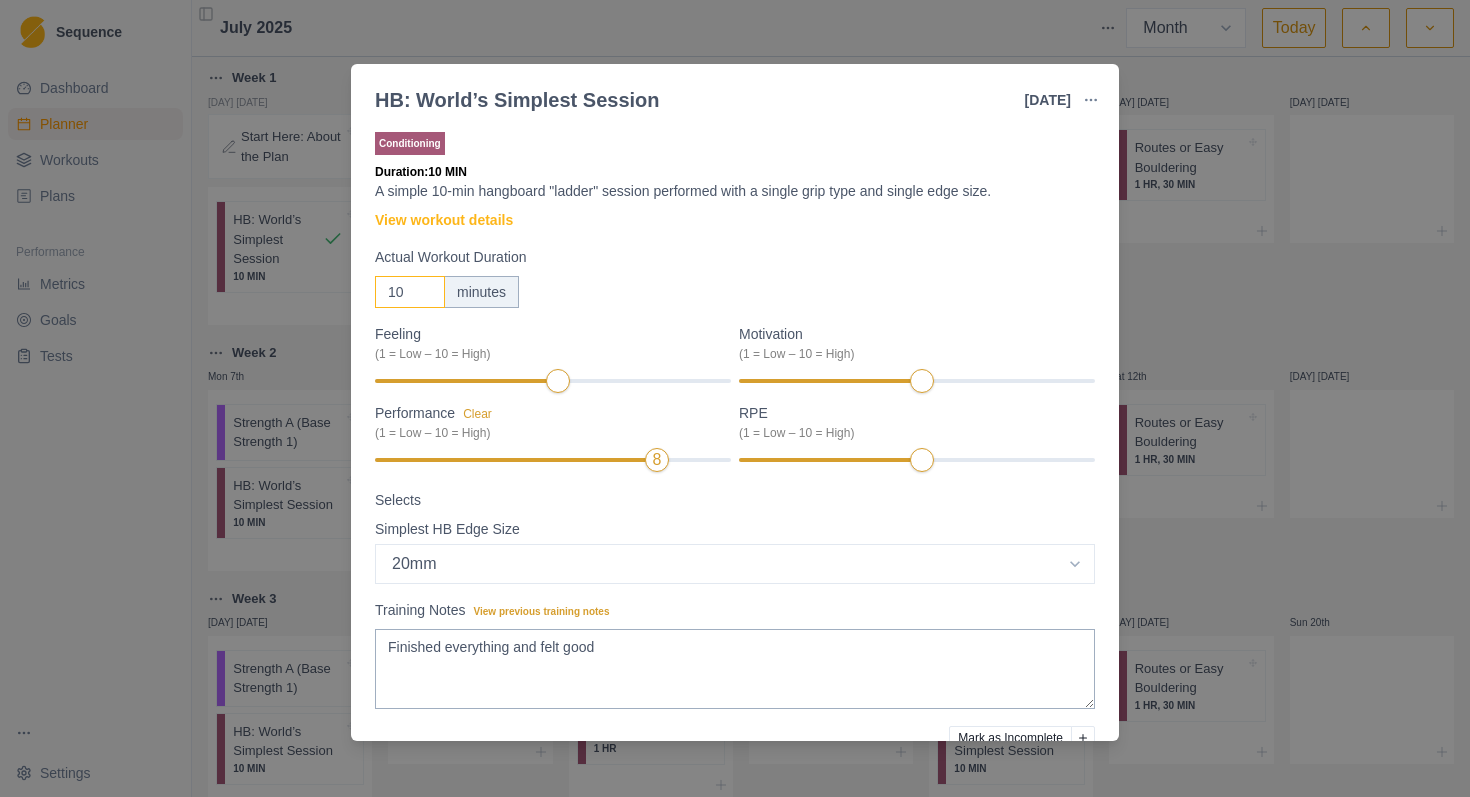 click on "10" at bounding box center (410, 292) 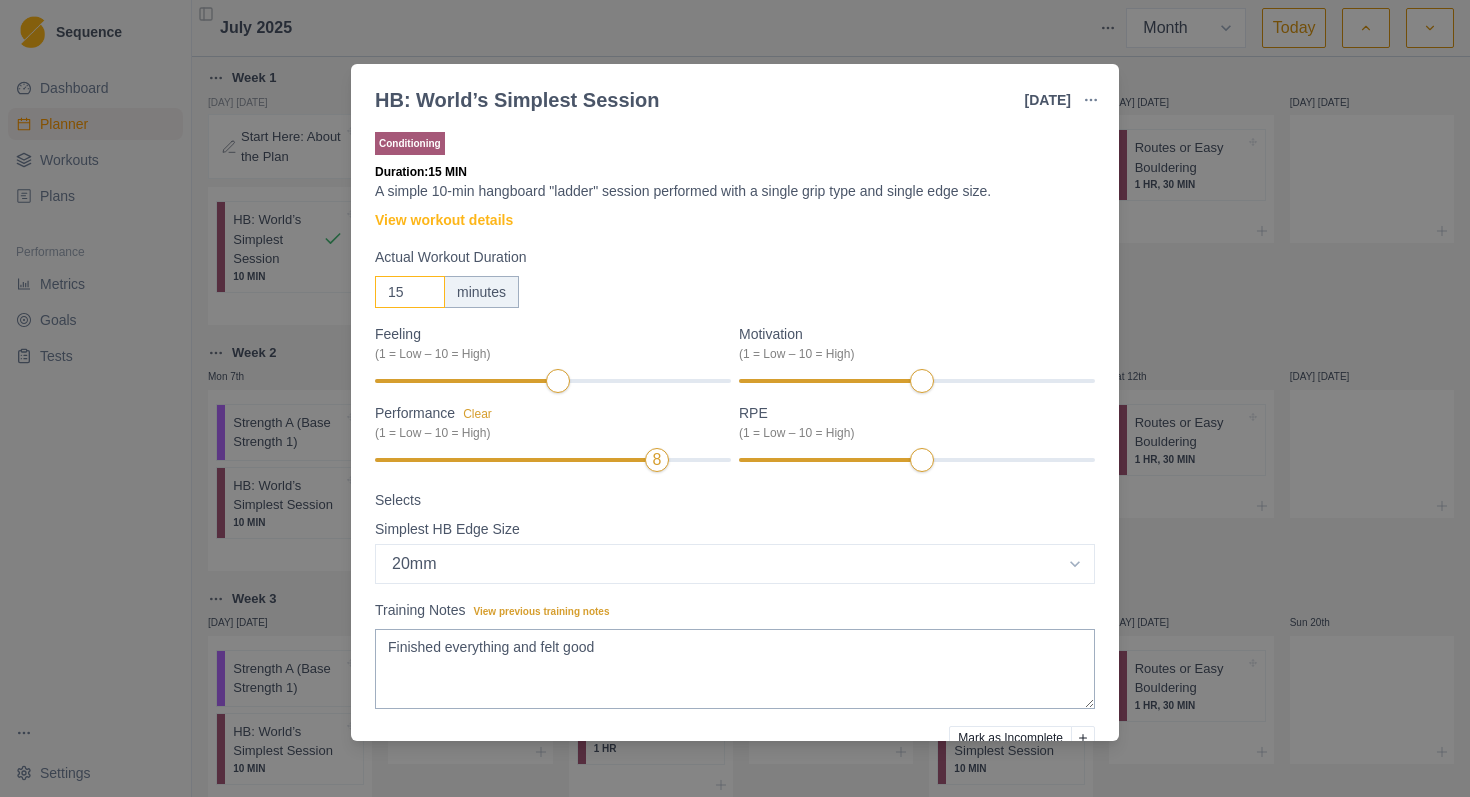 scroll, scrollTop: 97, scrollLeft: 0, axis: vertical 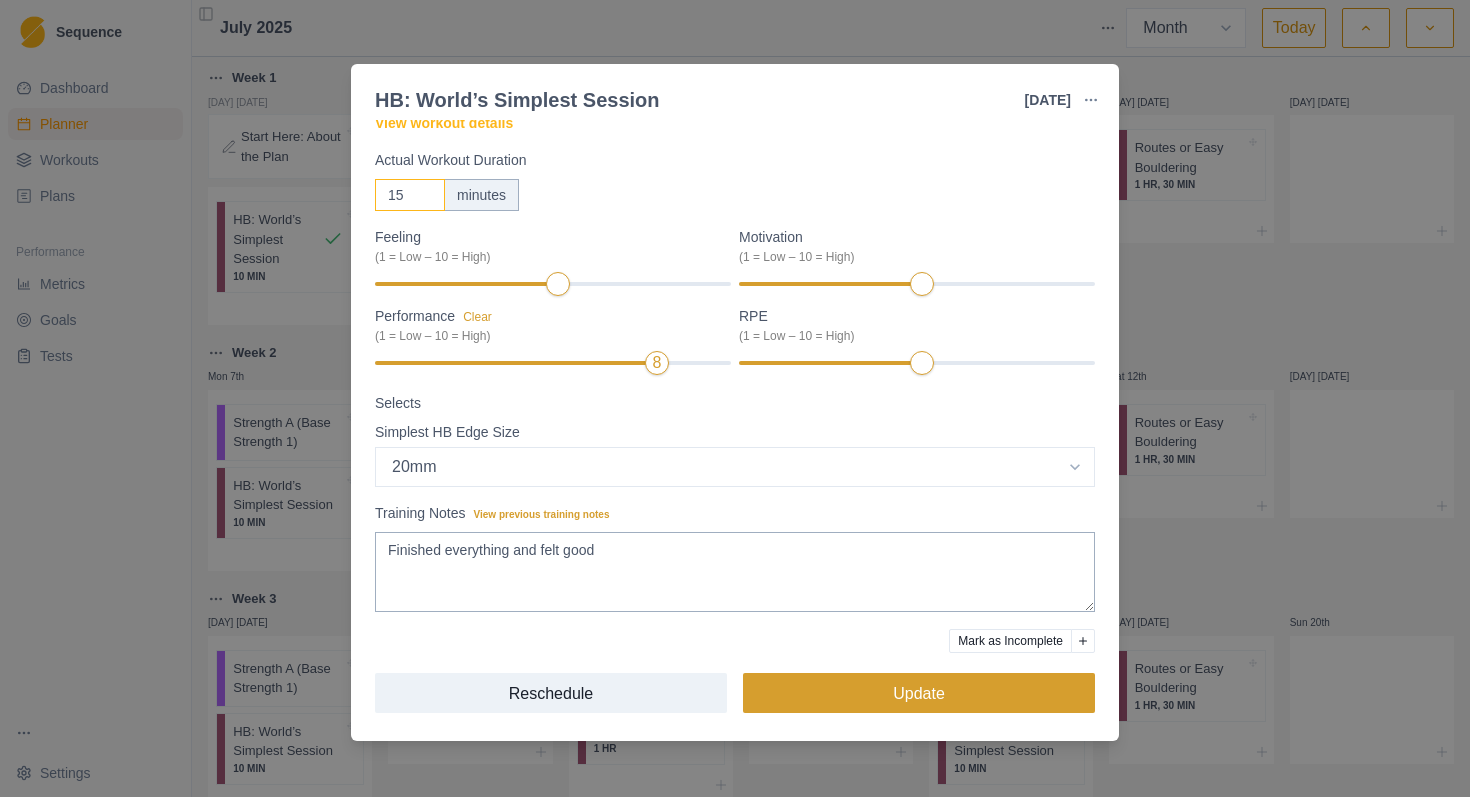 type on "15" 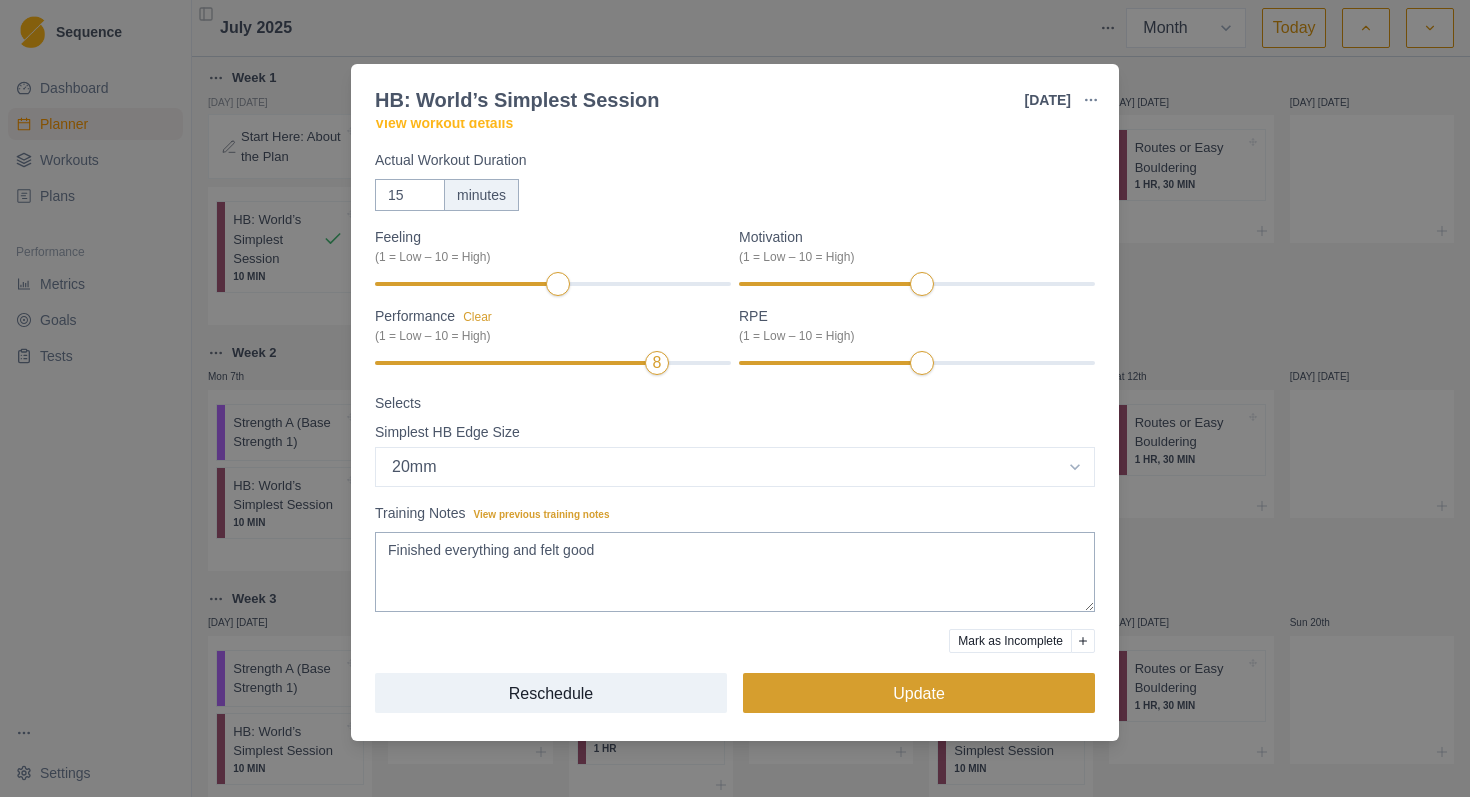 click on "Update" at bounding box center [919, 693] 